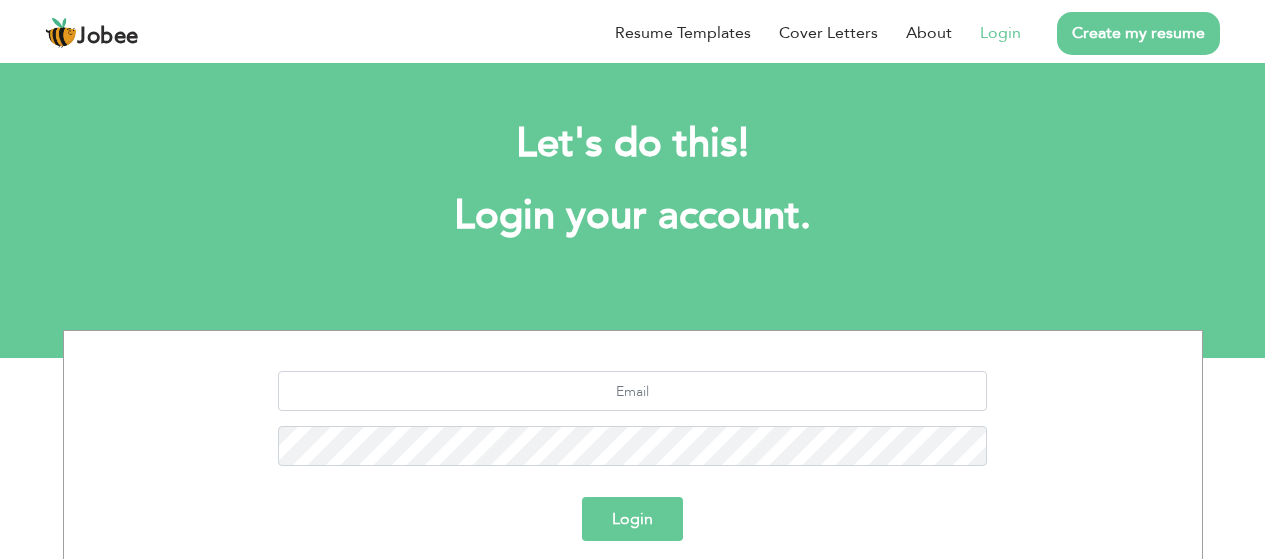 scroll, scrollTop: 0, scrollLeft: 0, axis: both 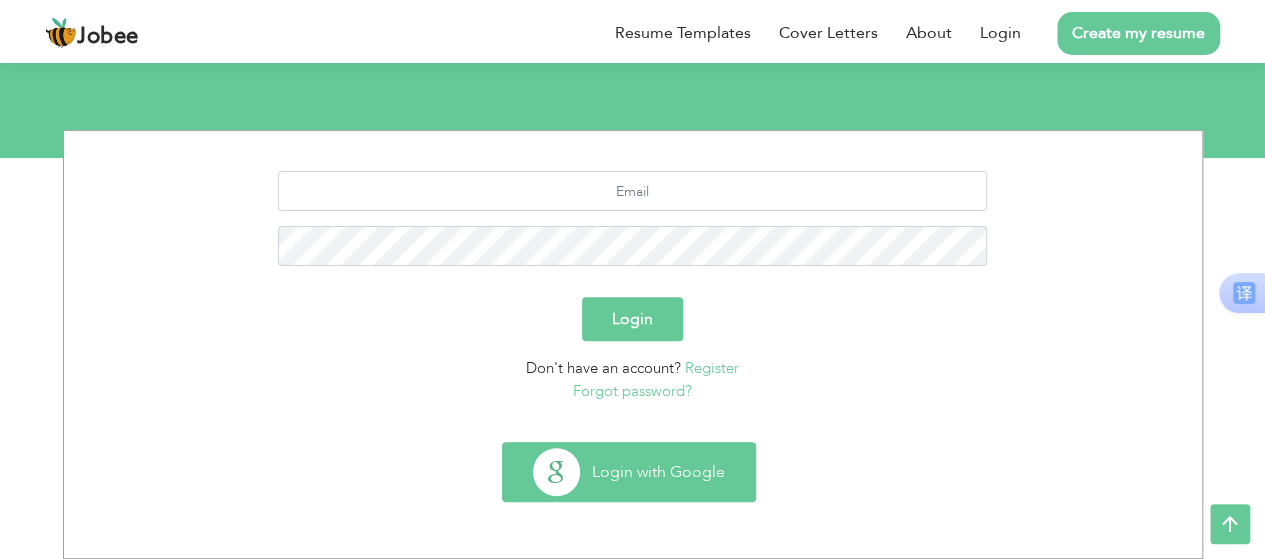 click on "Login with Google" at bounding box center (629, 472) 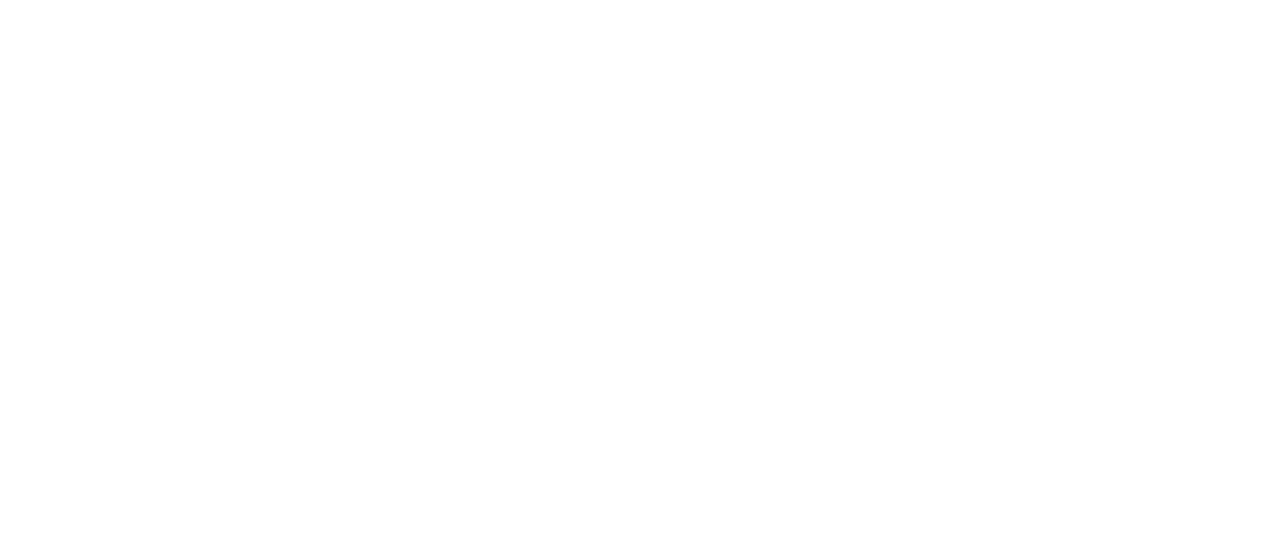scroll, scrollTop: 0, scrollLeft: 0, axis: both 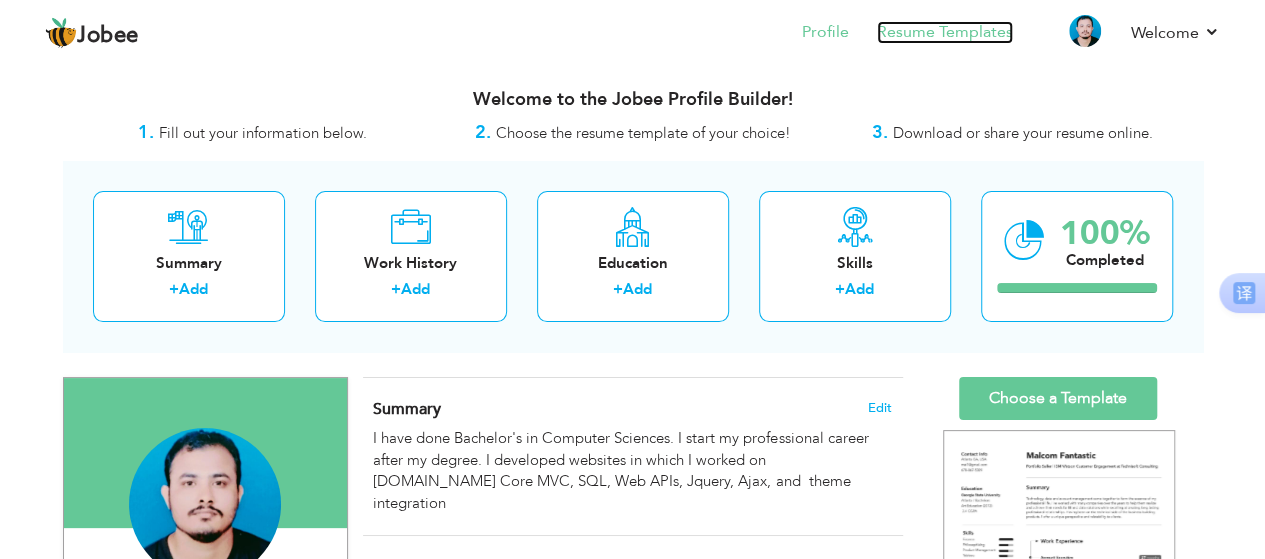 click on "Resume Templates" at bounding box center [945, 32] 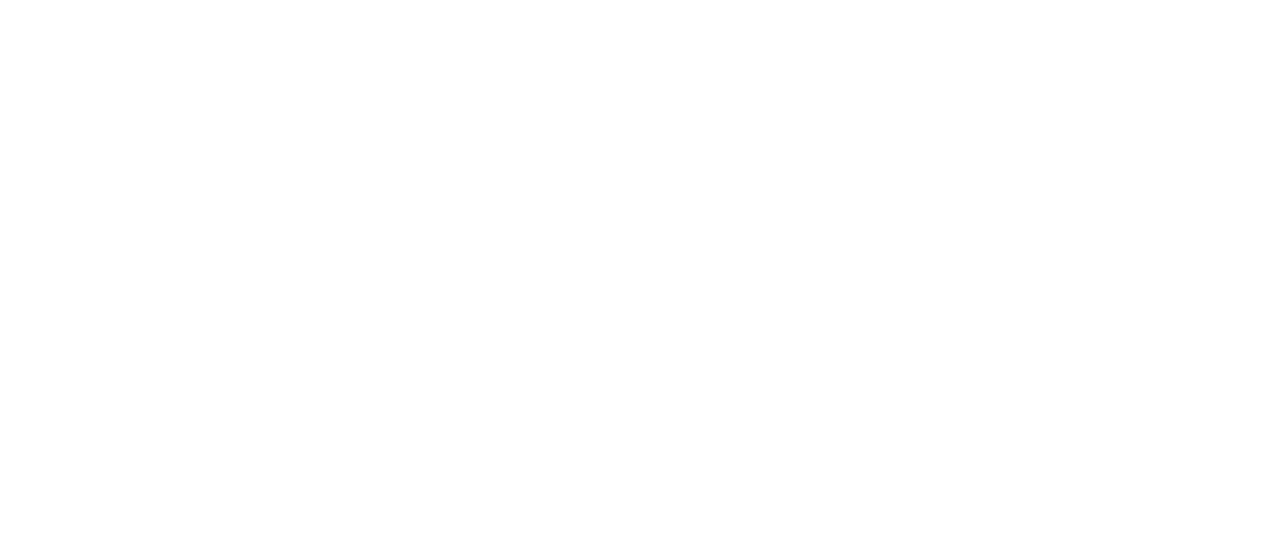scroll, scrollTop: 0, scrollLeft: 0, axis: both 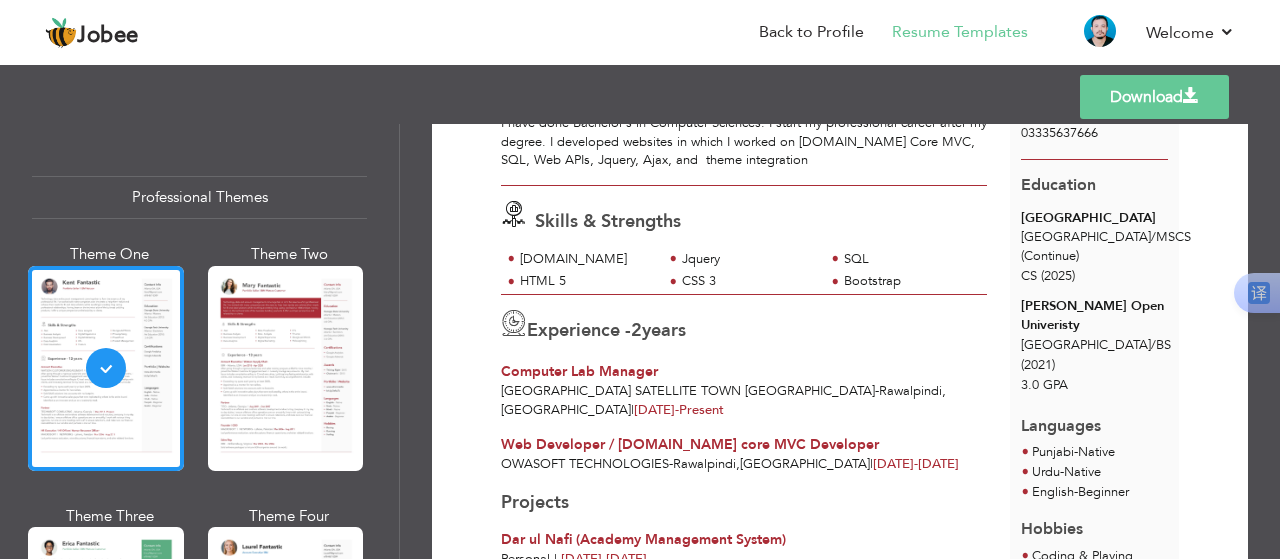 click on "2" at bounding box center (636, 330) 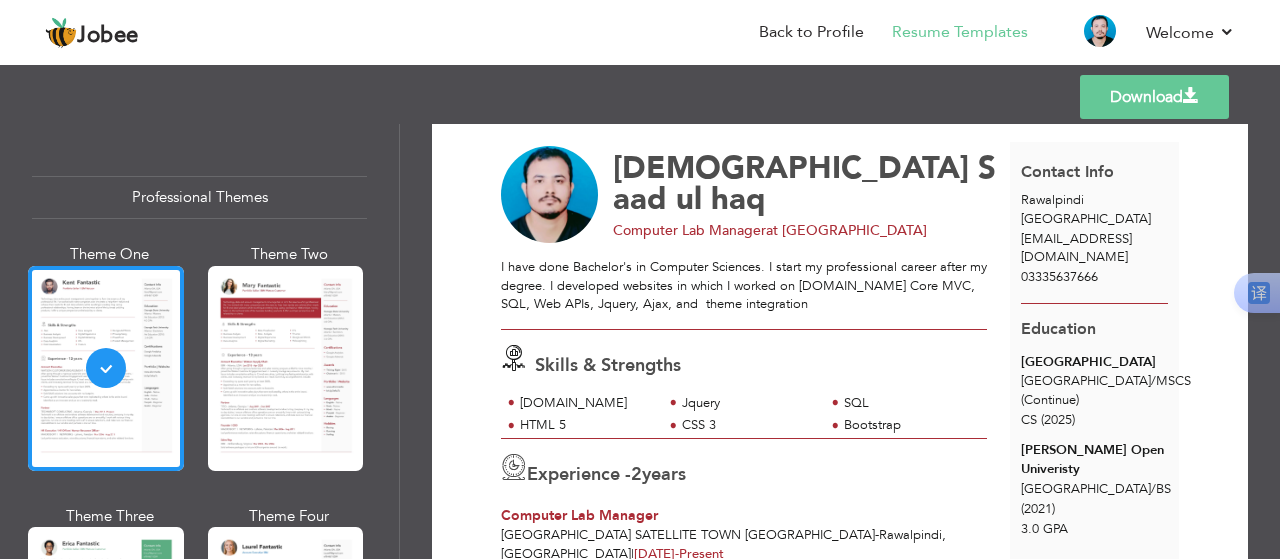scroll, scrollTop: 0, scrollLeft: 0, axis: both 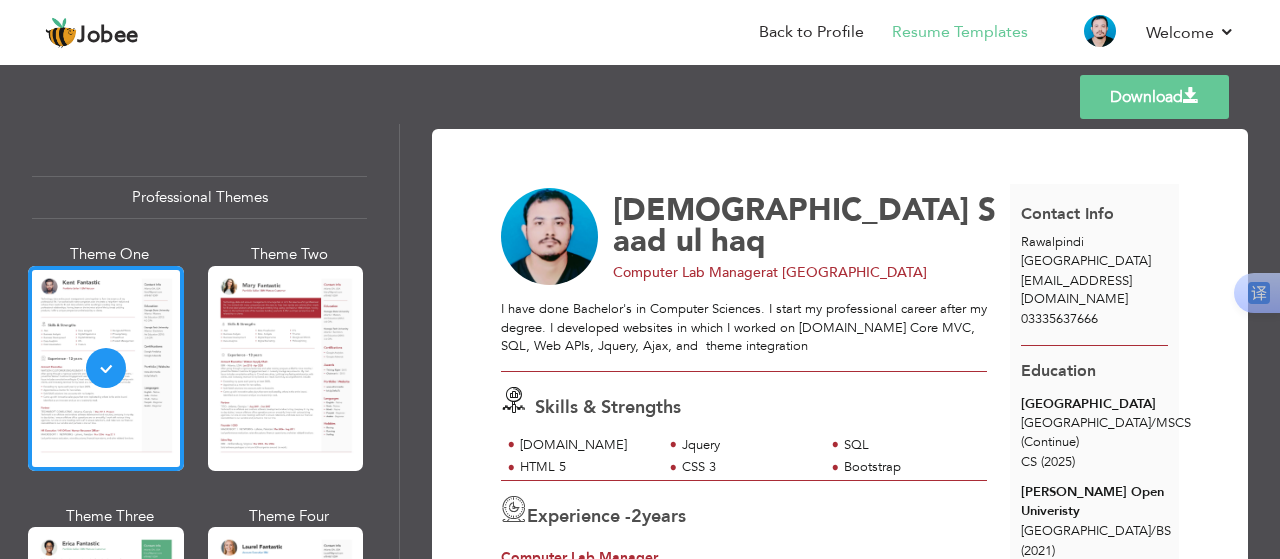 click on "at University of Central Punjab" at bounding box center [846, 272] 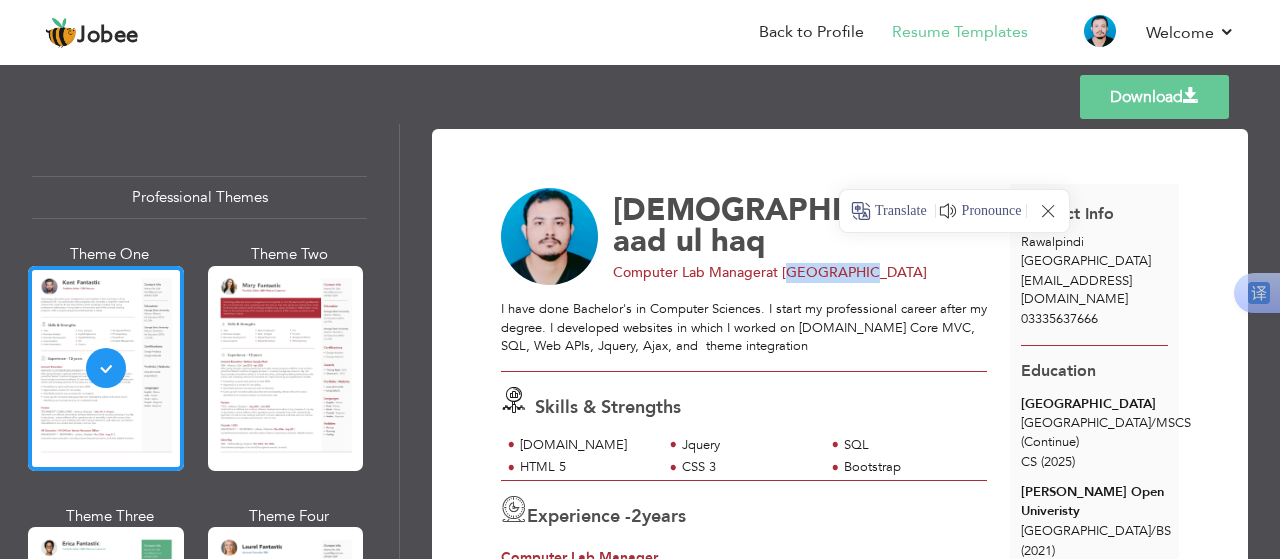 click on "at University of Central Punjab" at bounding box center (846, 272) 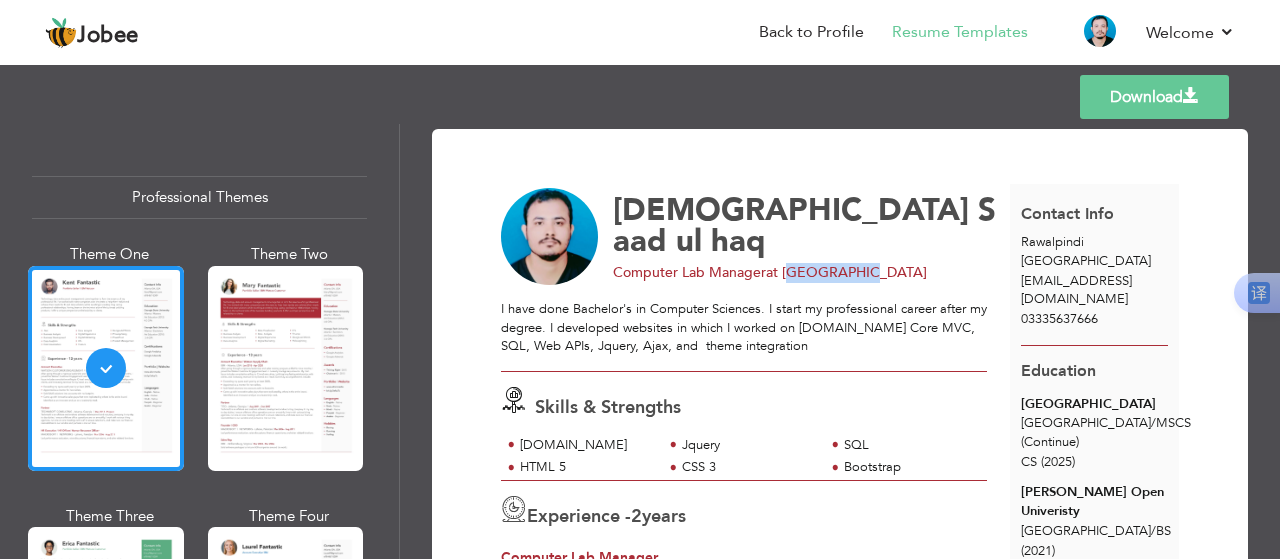 click on "at University of Central Punjab" at bounding box center (846, 272) 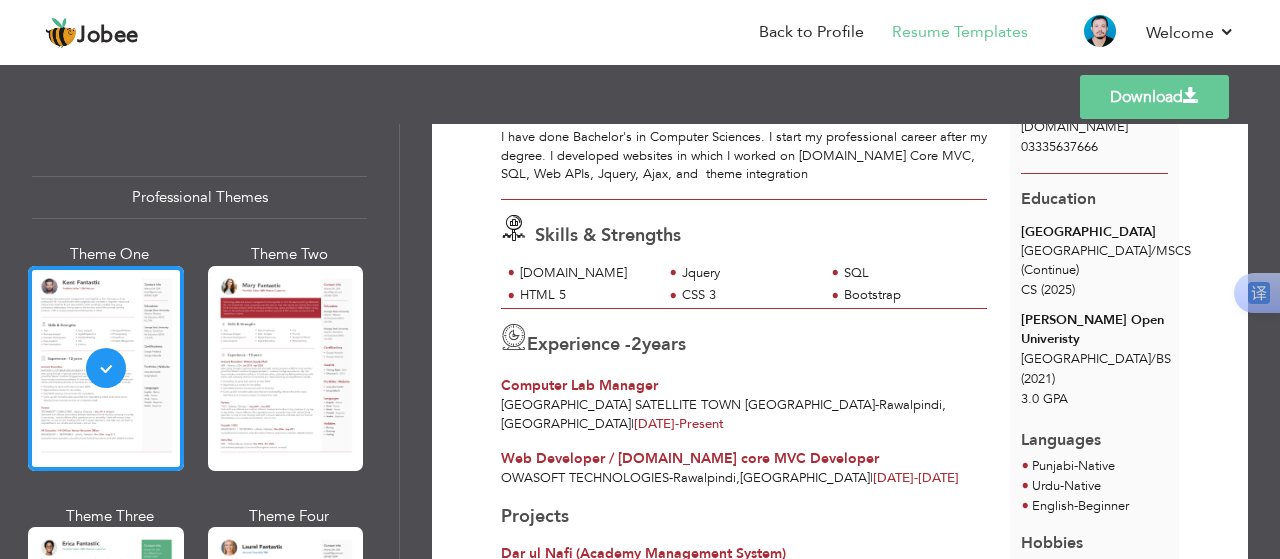 scroll, scrollTop: 106, scrollLeft: 0, axis: vertical 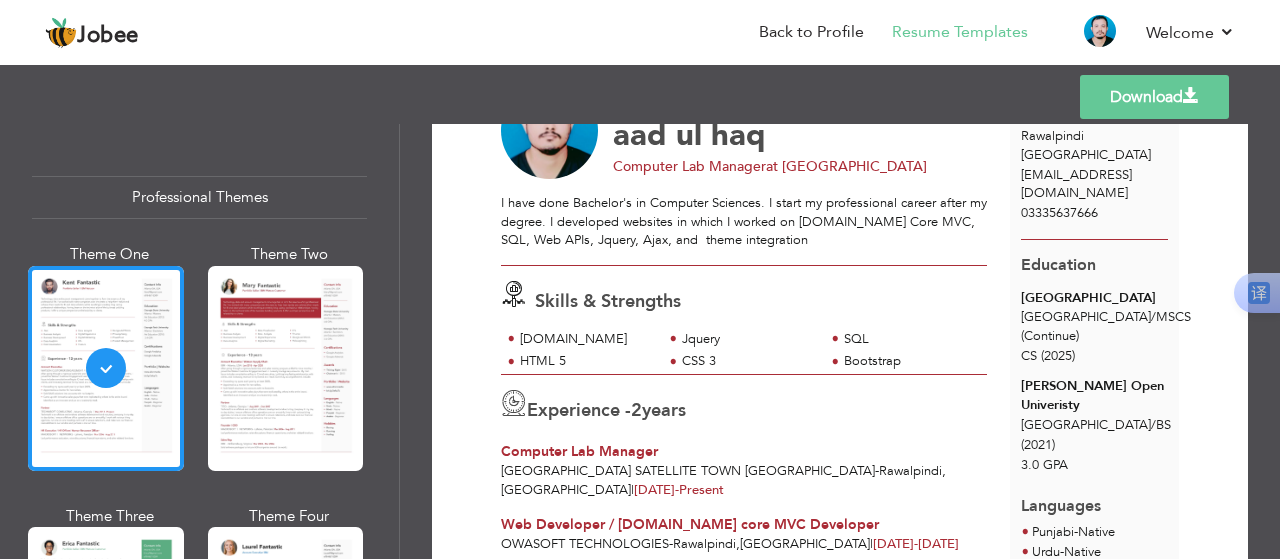 click on "2" at bounding box center [636, 410] 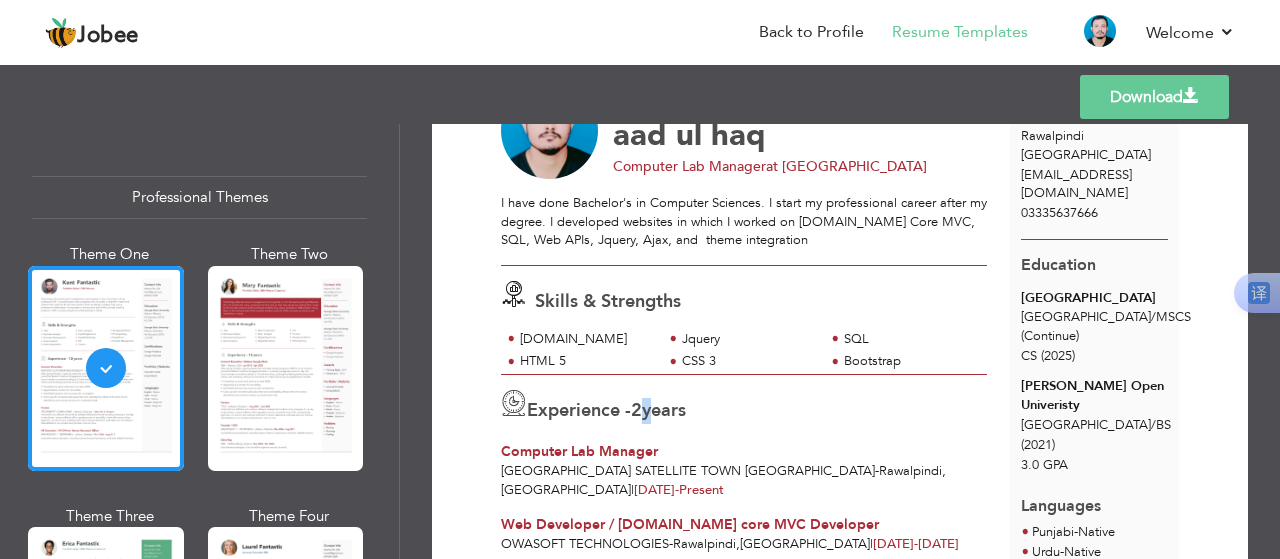 click on "2" at bounding box center (636, 410) 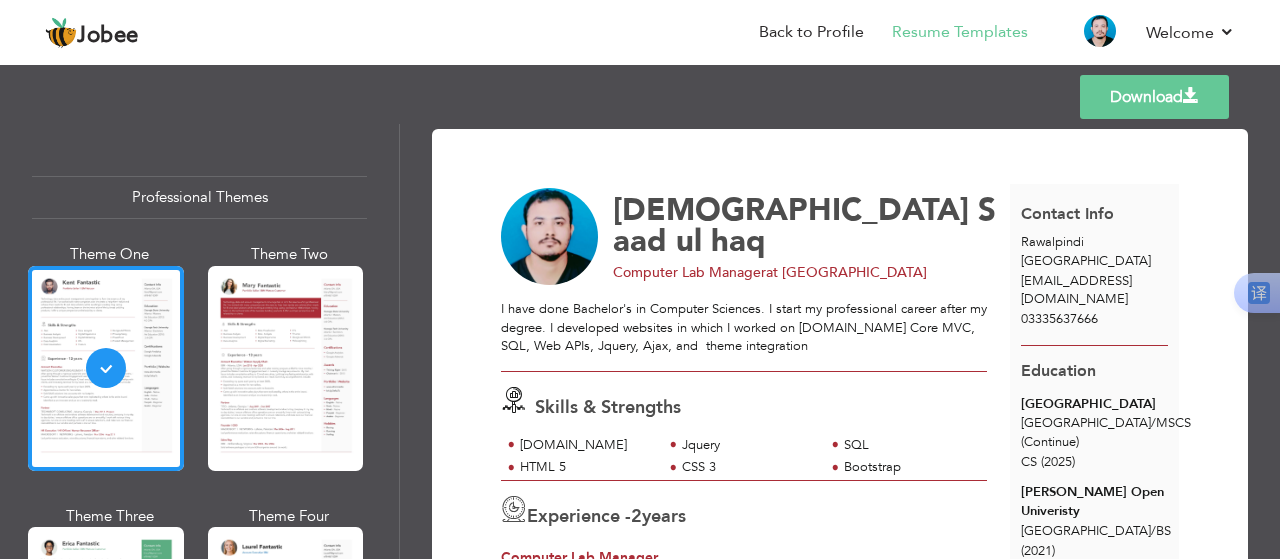 scroll, scrollTop: 521, scrollLeft: 0, axis: vertical 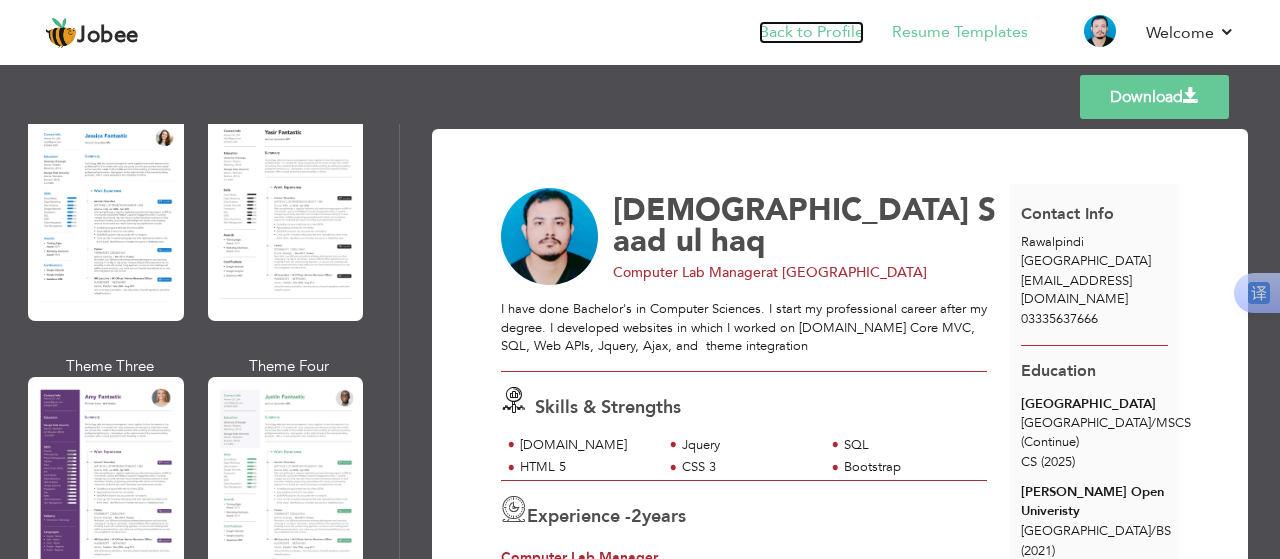 click on "Back to Profile" at bounding box center [811, 32] 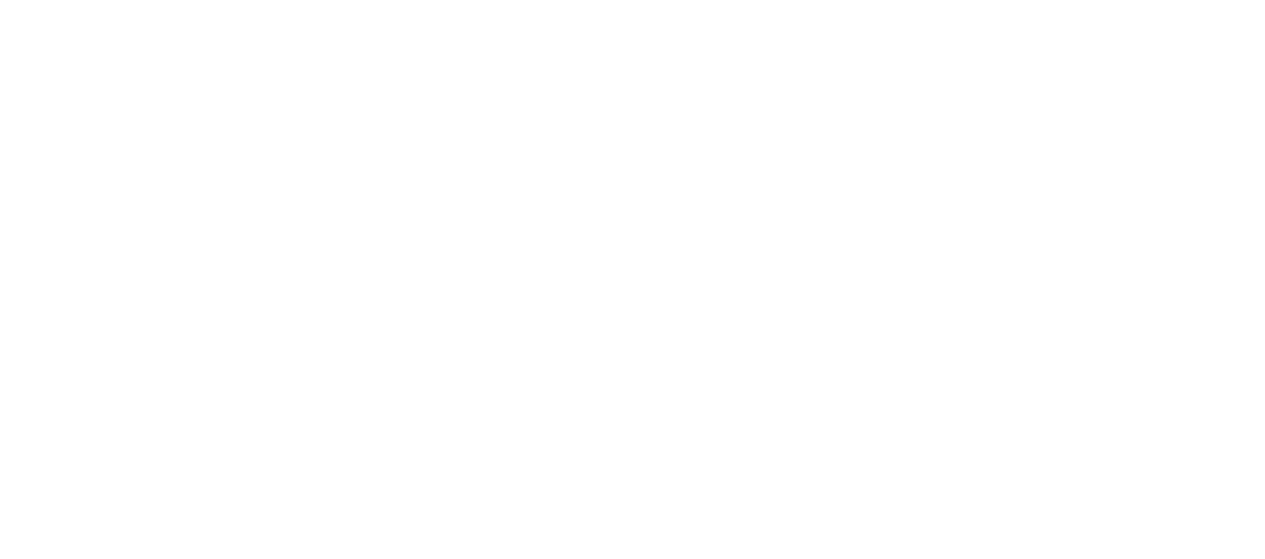scroll, scrollTop: 0, scrollLeft: 0, axis: both 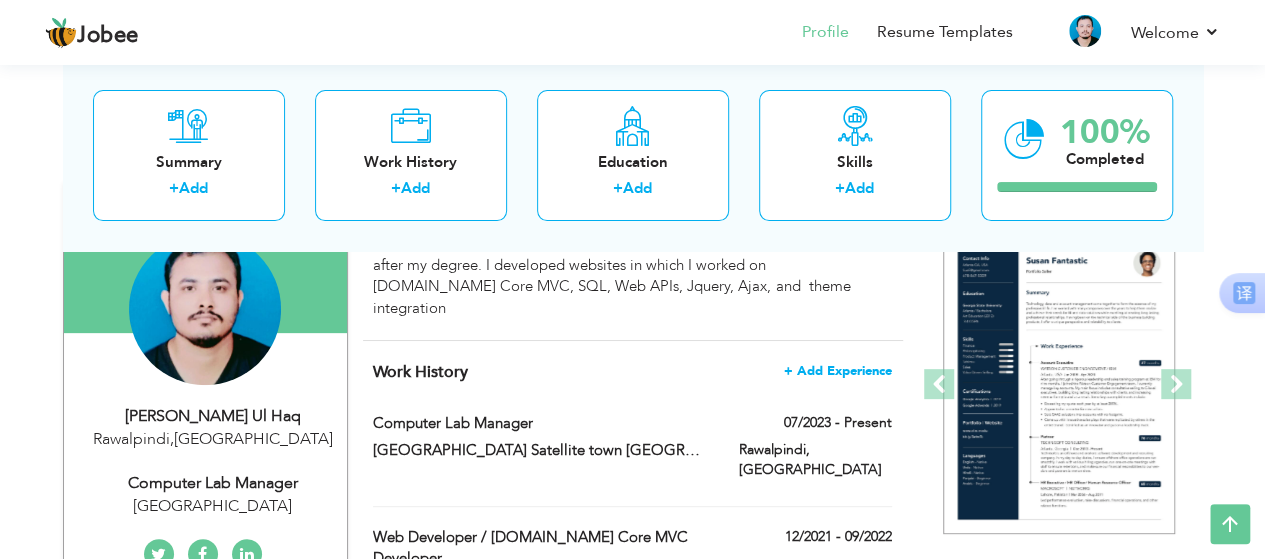 click on "+ Add Experience" at bounding box center (838, 371) 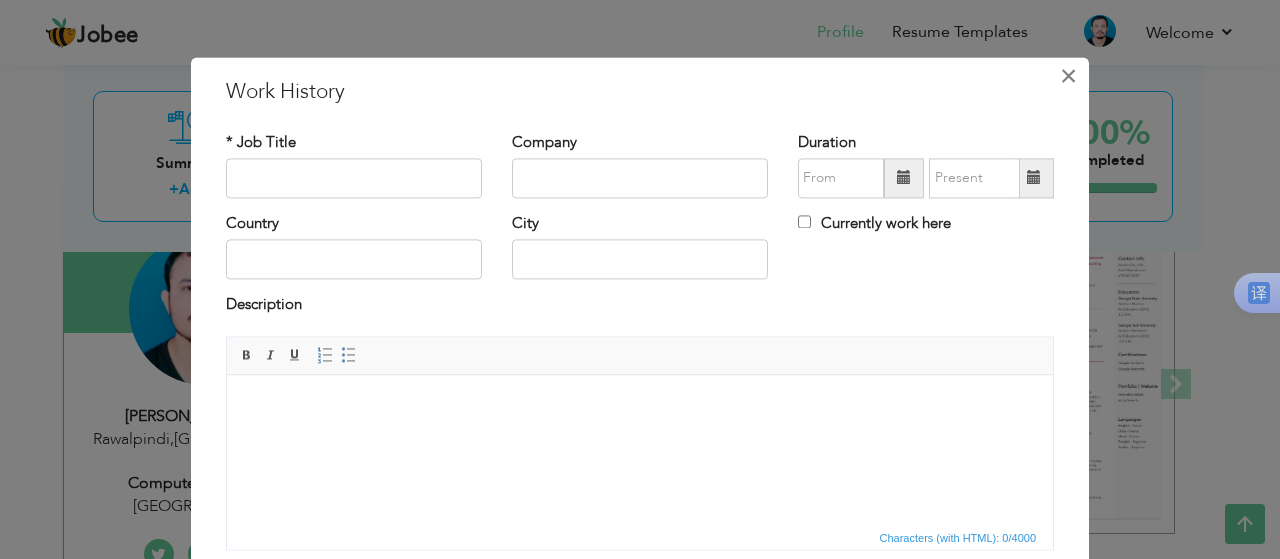 click on "×" at bounding box center [1068, 76] 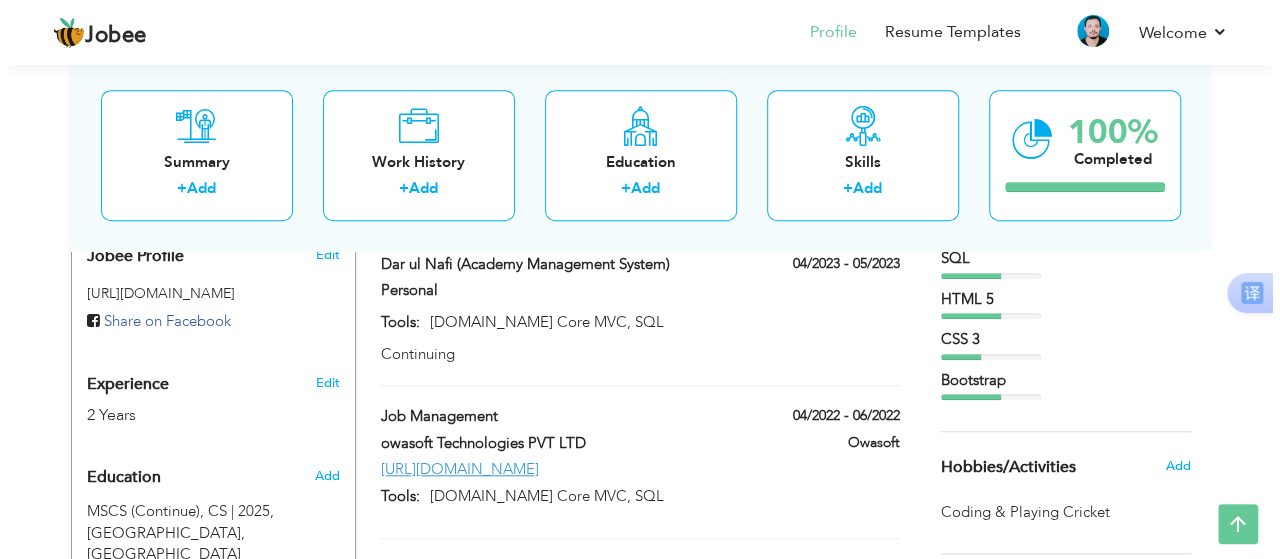 scroll, scrollTop: 650, scrollLeft: 0, axis: vertical 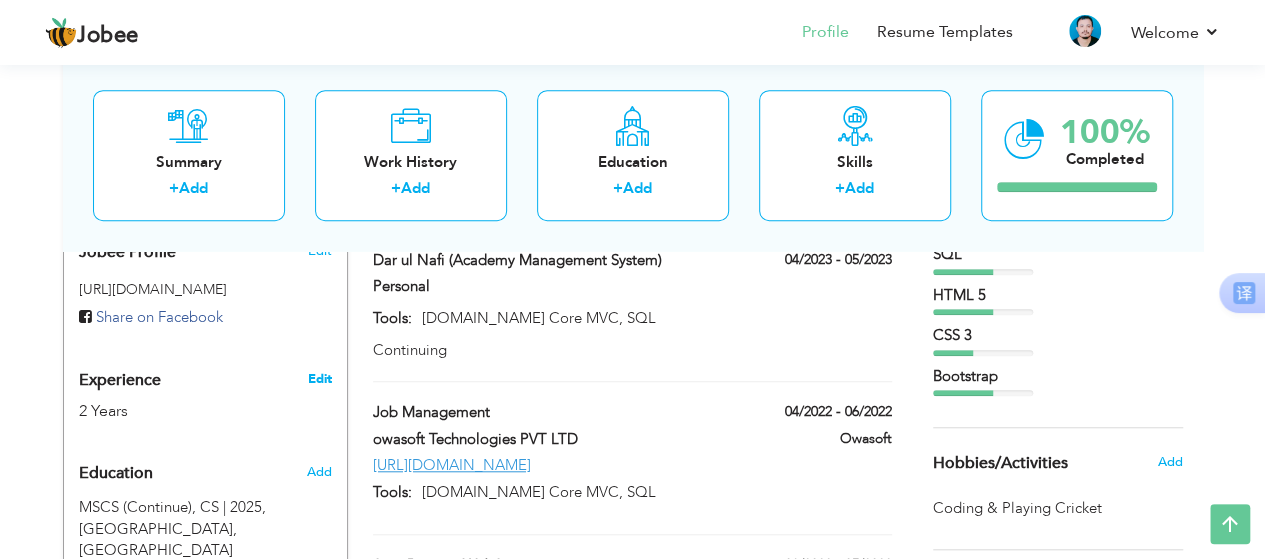 click on "Edit" at bounding box center [319, 379] 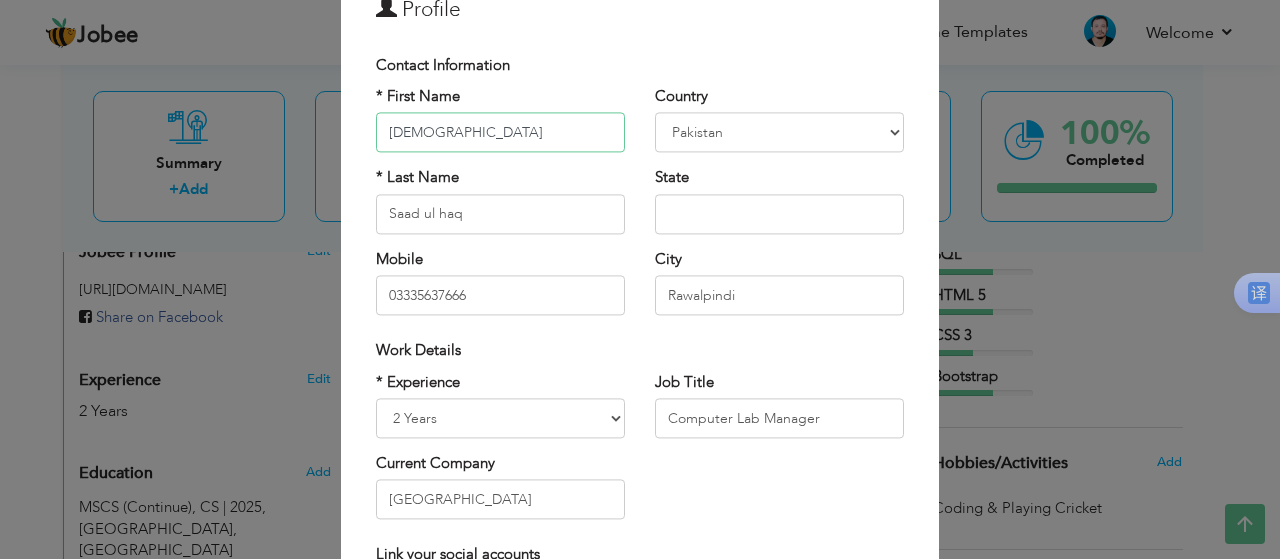 scroll, scrollTop: 88, scrollLeft: 0, axis: vertical 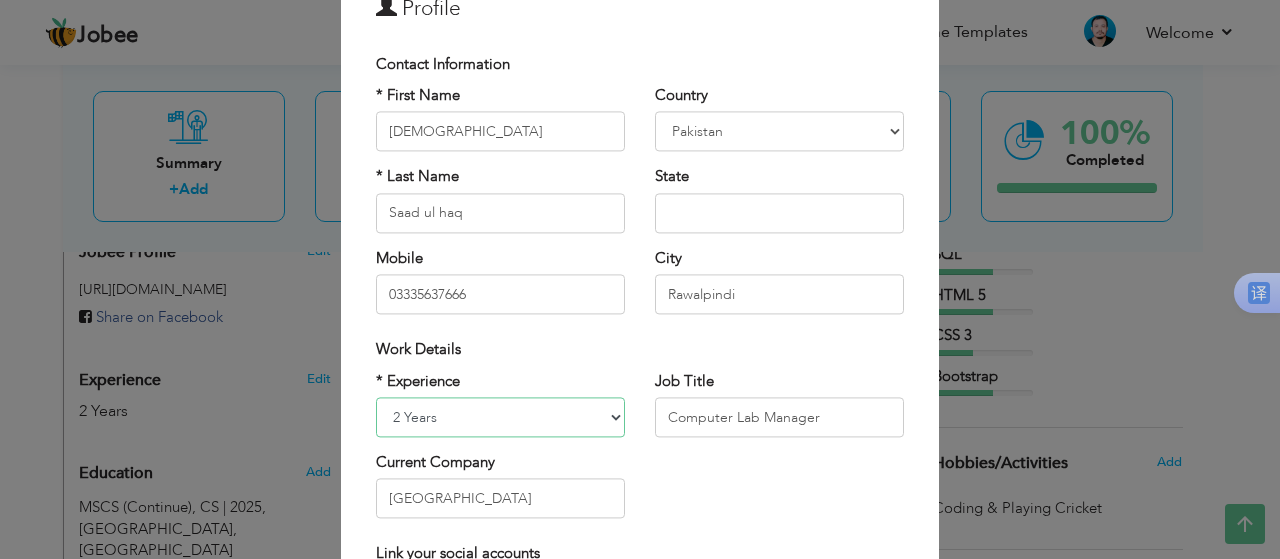 click on "Entry Level Less than 1 Year 1 Year 2 Years 3 Years 4 Years 5 Years 6 Years 7 Years 8 Years 9 Years 10 Years 11 Years 12 Years 13 Years 14 Years 15 Years 16 Years 17 Years 18 Years 19 Years 20 Years 21 Years 22 Years 23 Years 24 Years 25 Years 26 Years 27 Years 28 Years 29 Years 30 Years 31 Years 32 Years 33 Years 34 Years 35 Years More than 35 Years" at bounding box center (500, 417) 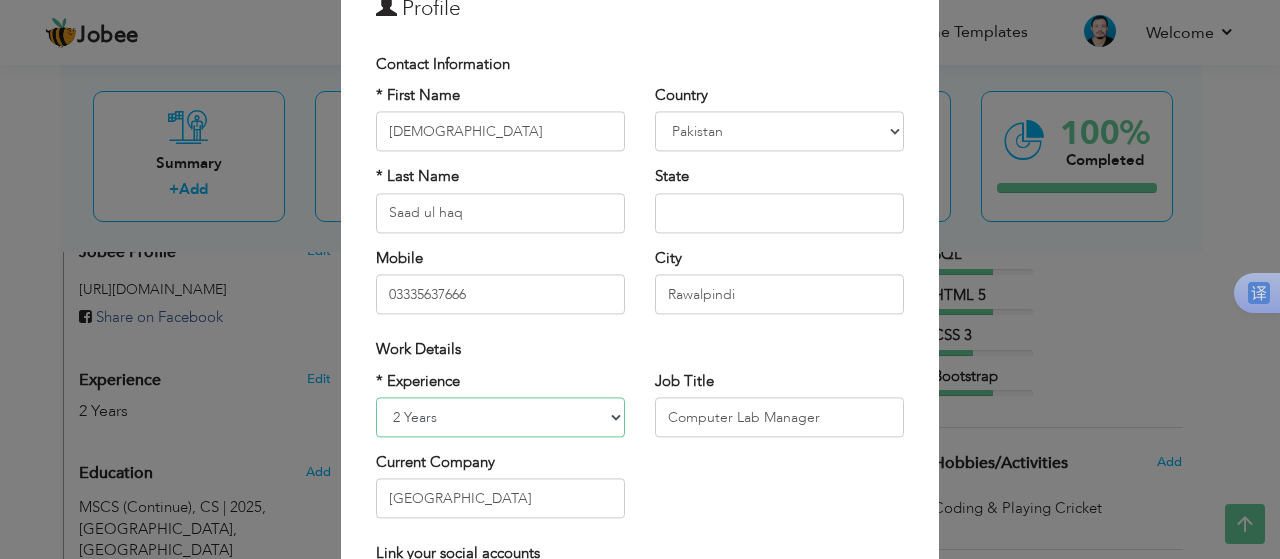 select on "number:7" 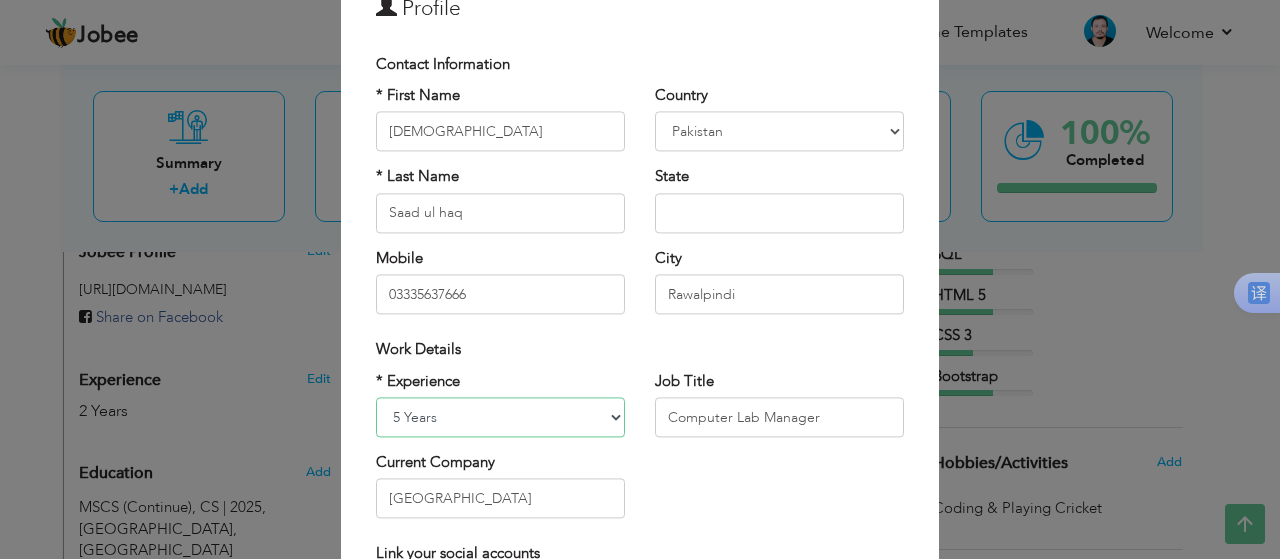 click on "Entry Level Less than 1 Year 1 Year 2 Years 3 Years 4 Years 5 Years 6 Years 7 Years 8 Years 9 Years 10 Years 11 Years 12 Years 13 Years 14 Years 15 Years 16 Years 17 Years 18 Years 19 Years 20 Years 21 Years 22 Years 23 Years 24 Years 25 Years 26 Years 27 Years 28 Years 29 Years 30 Years 31 Years 32 Years 33 Years 34 Years 35 Years More than 35 Years" at bounding box center (500, 417) 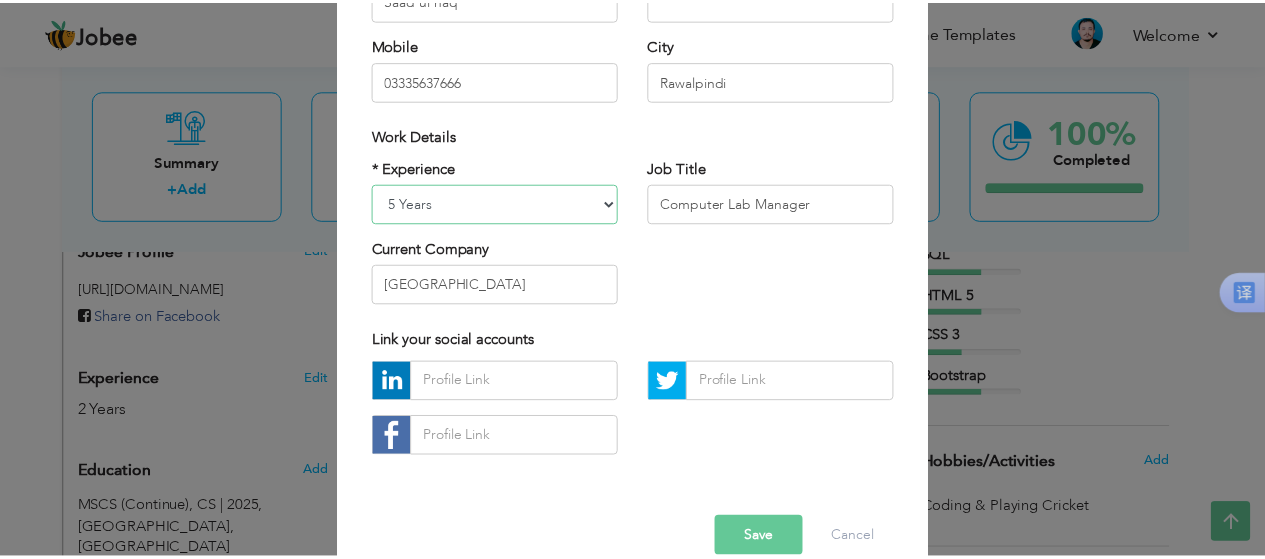 scroll, scrollTop: 334, scrollLeft: 0, axis: vertical 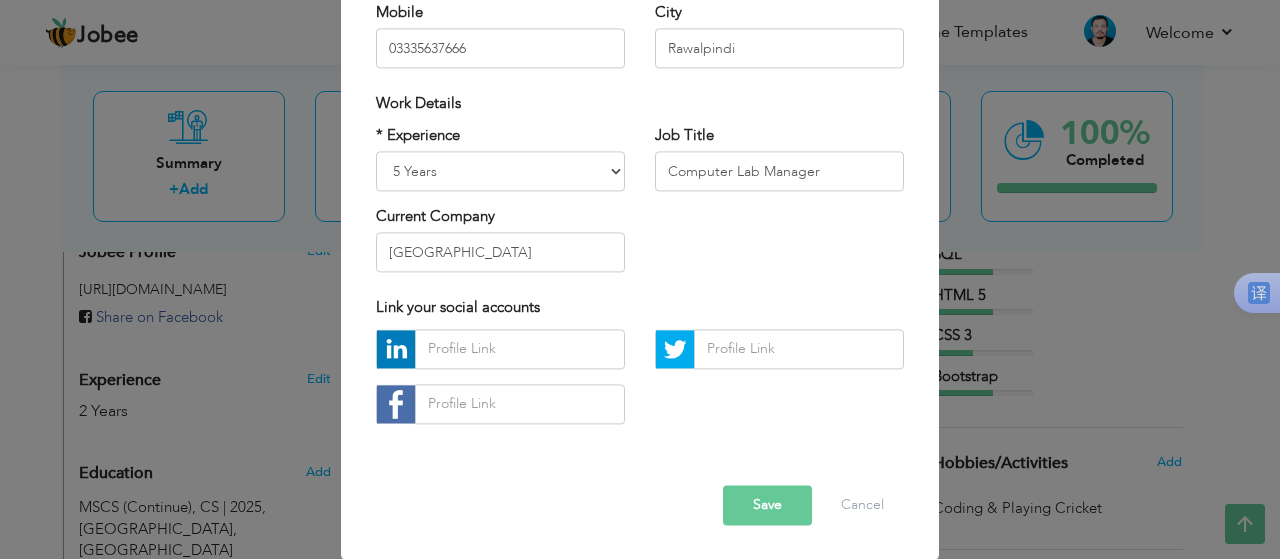 click on "Save" at bounding box center [767, 505] 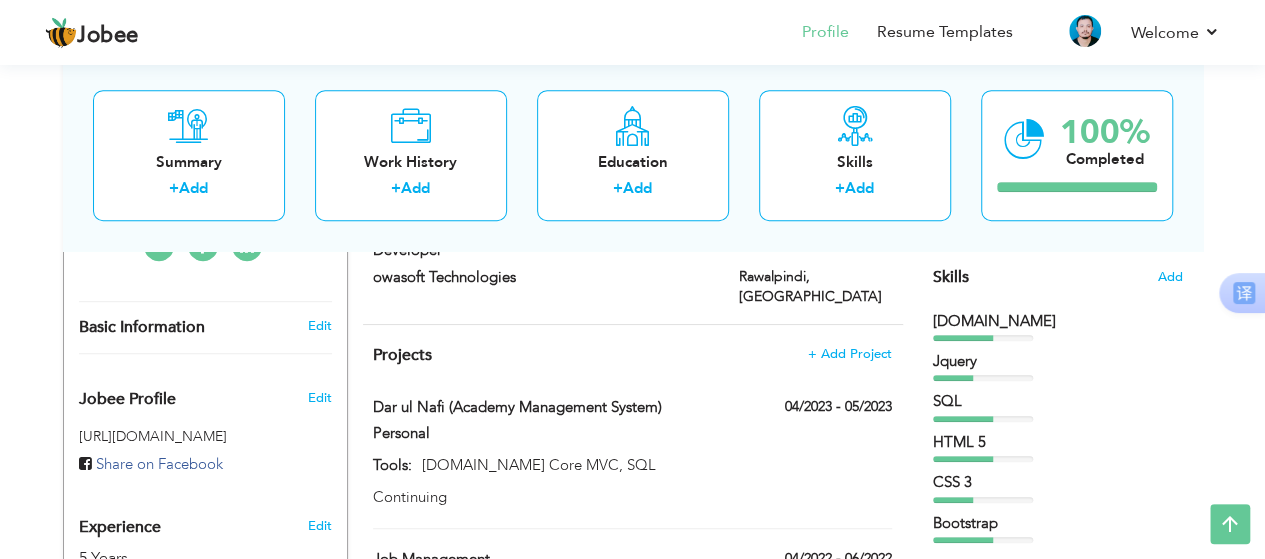 scroll, scrollTop: 501, scrollLeft: 0, axis: vertical 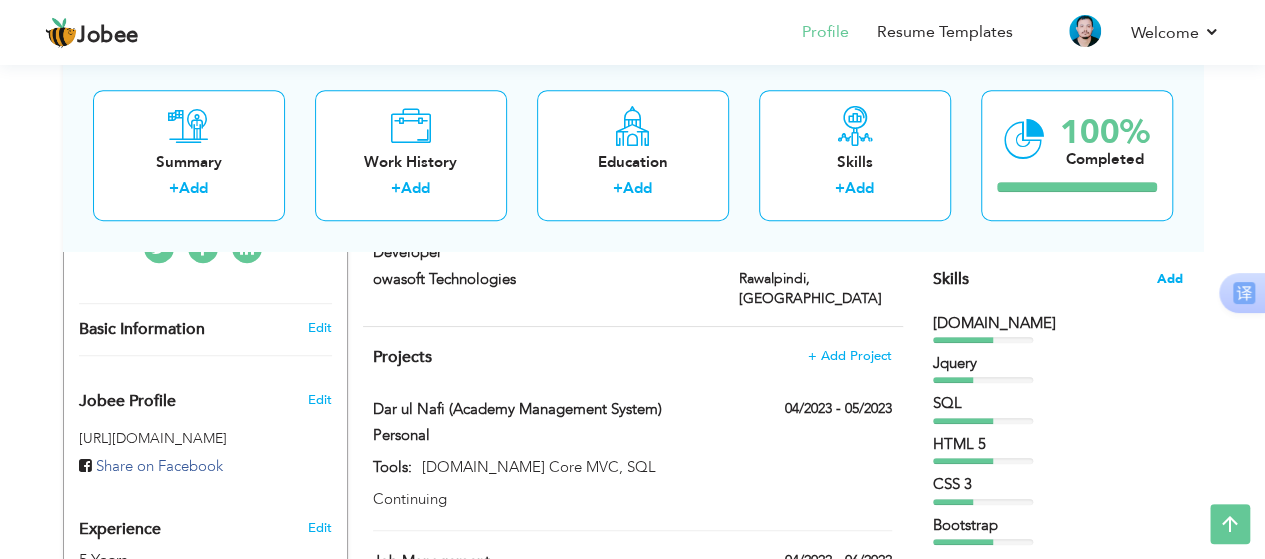 click on "Add" at bounding box center (1170, 279) 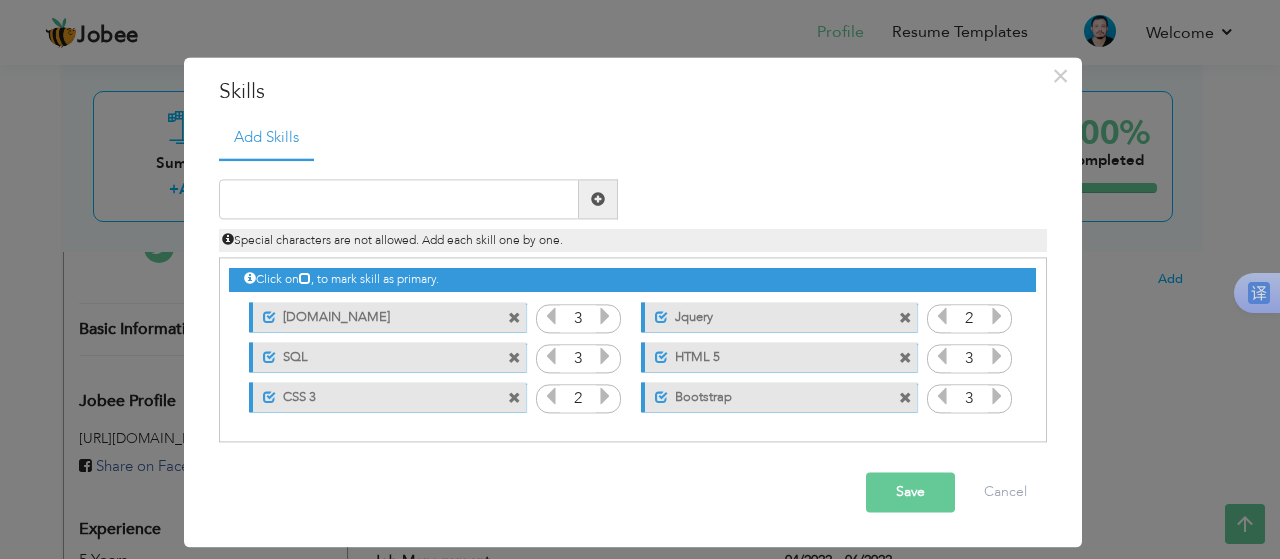 click at bounding box center (997, 357) 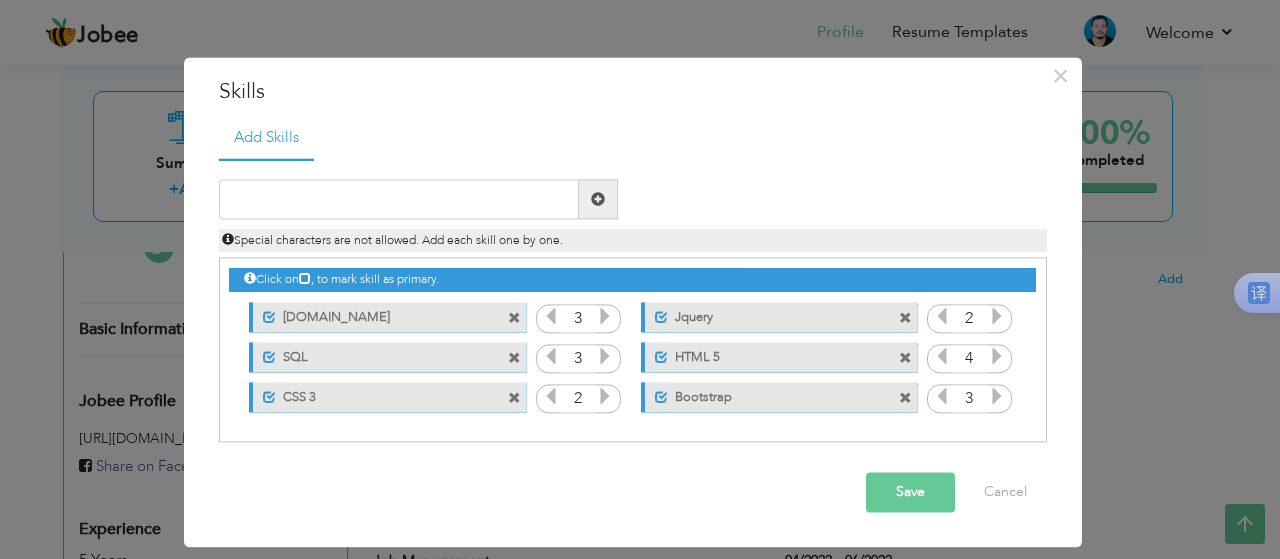 click at bounding box center [605, 317] 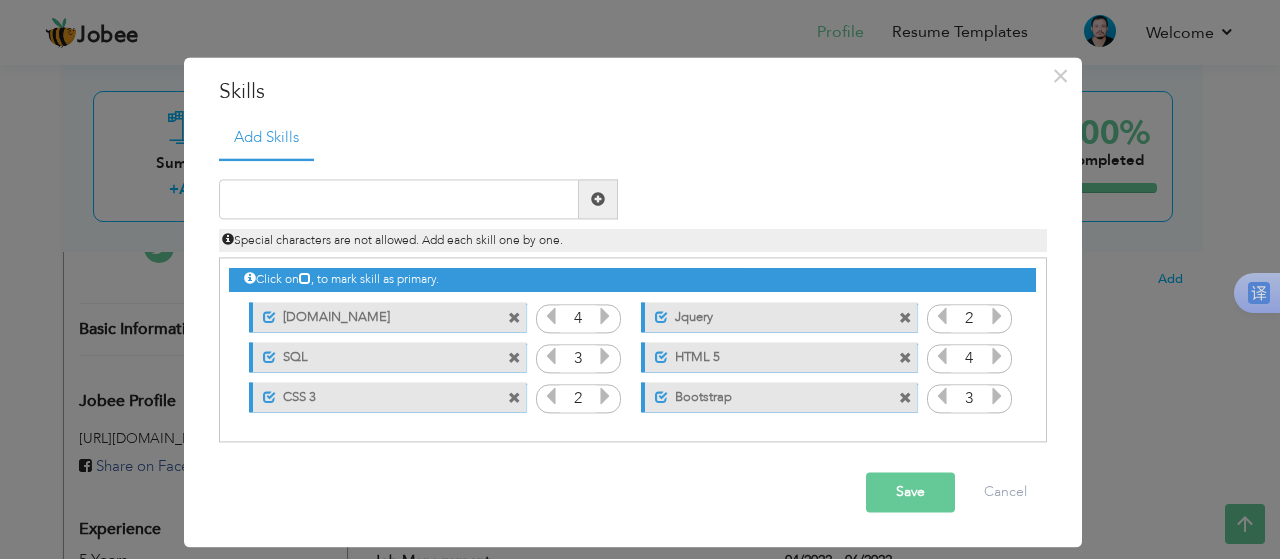 click at bounding box center (605, 357) 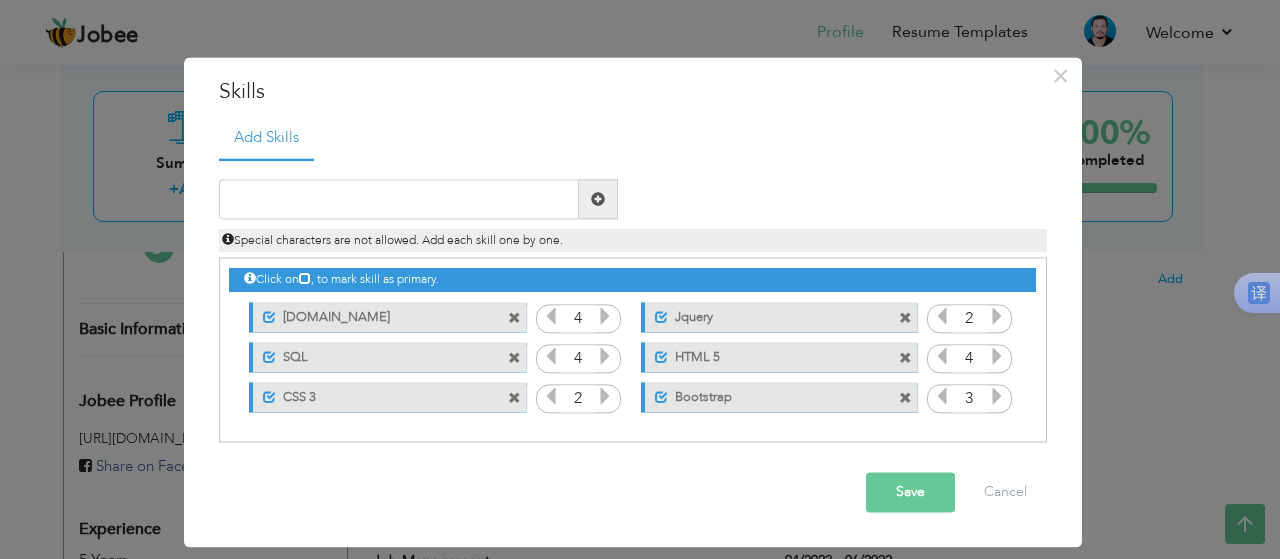 click at bounding box center (605, 397) 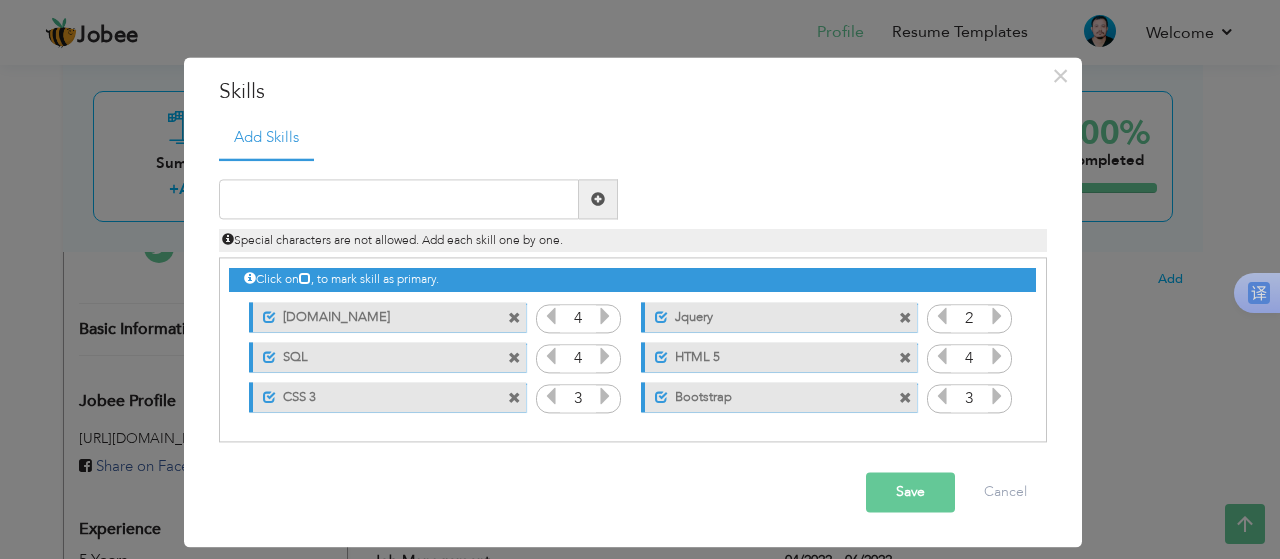 click at bounding box center (997, 317) 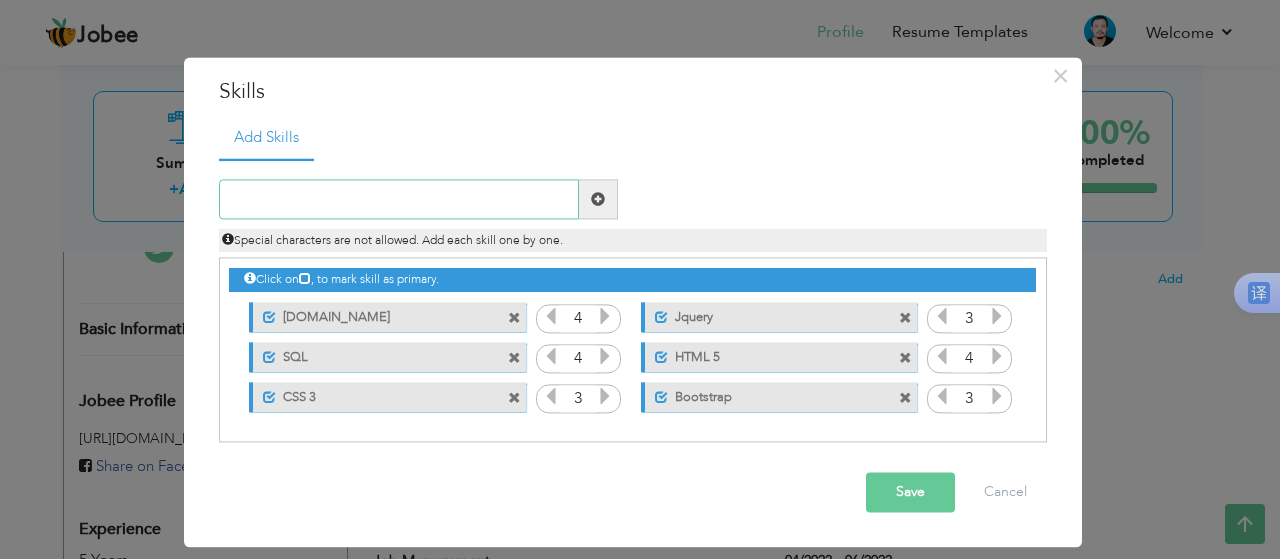 click at bounding box center [399, 200] 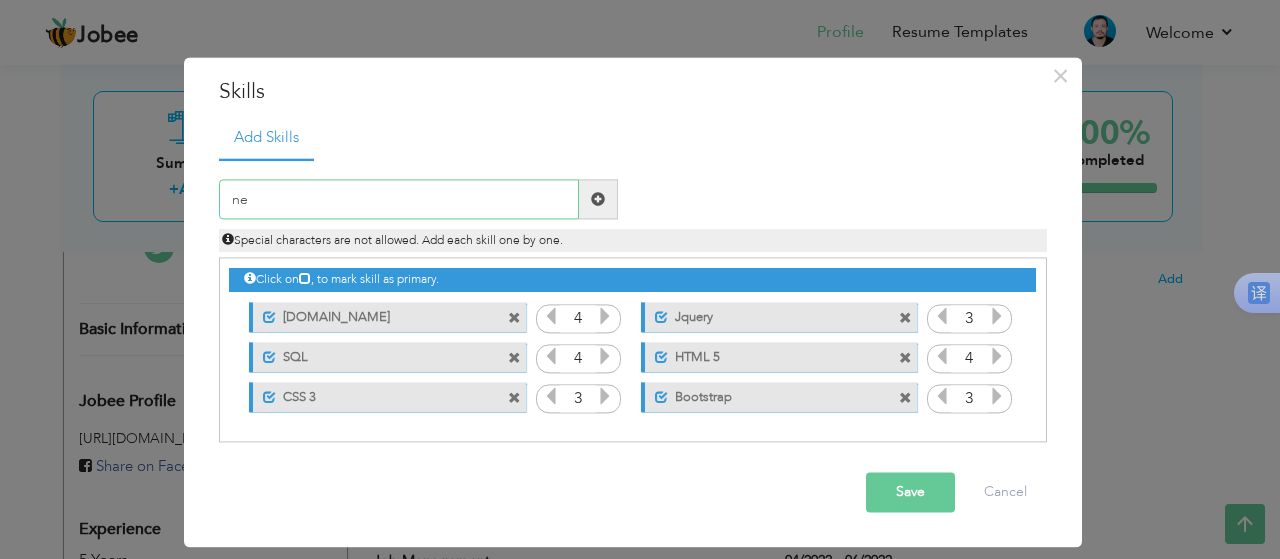 type on "n" 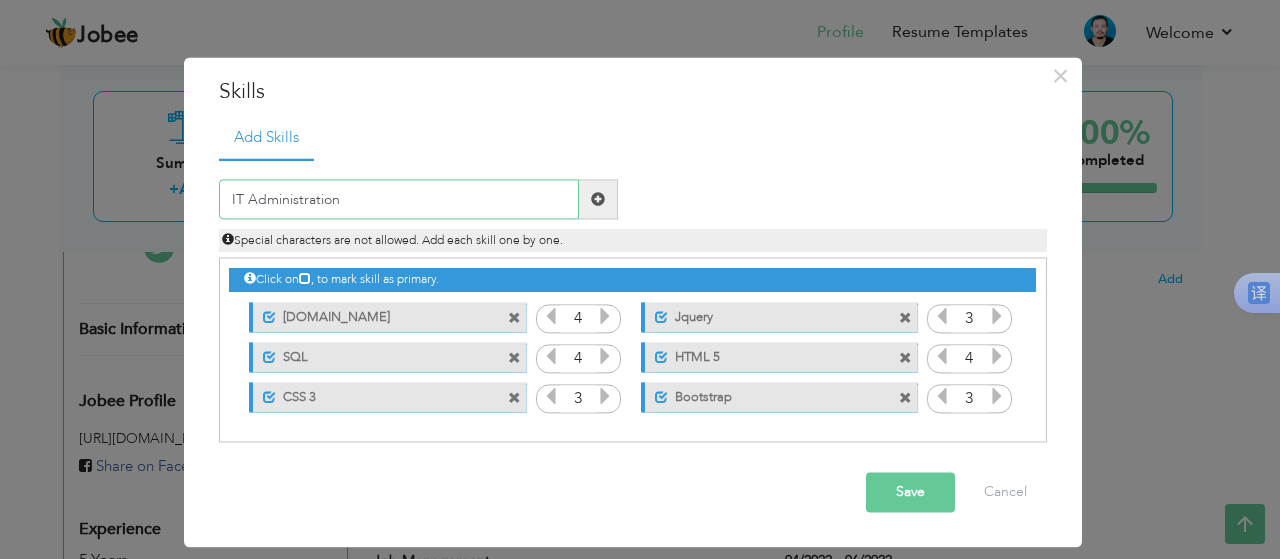 type on "IT Administration" 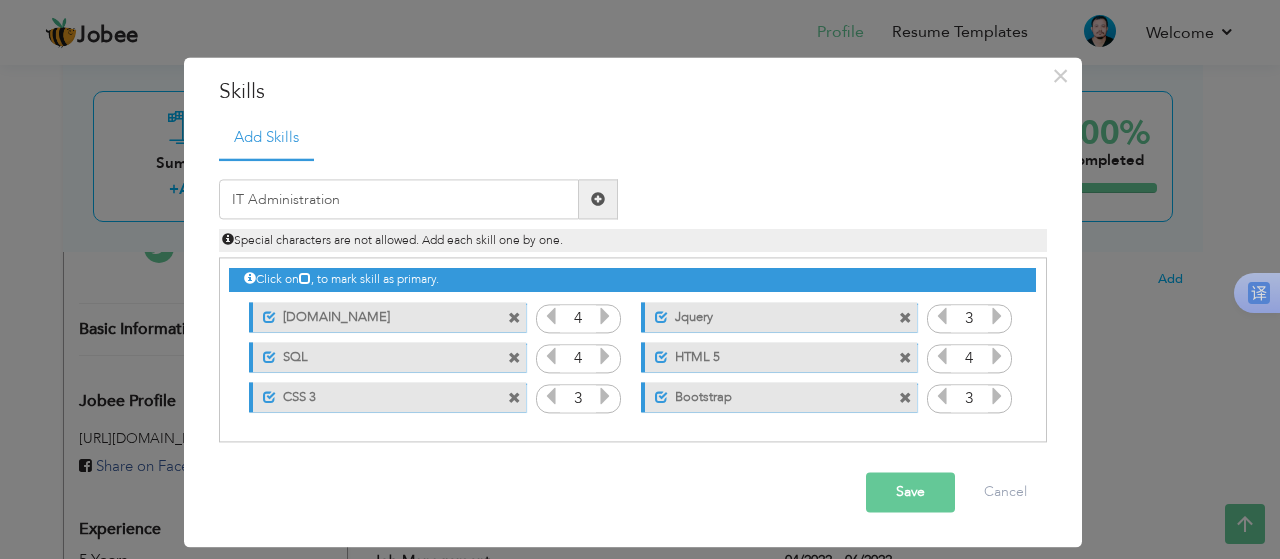 click at bounding box center [598, 200] 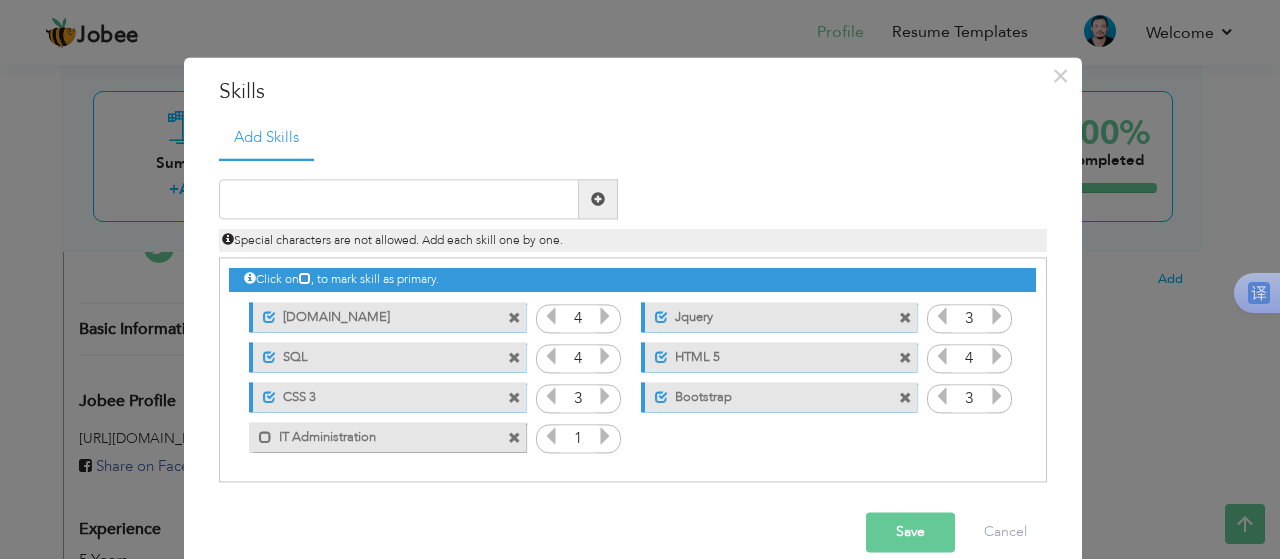click at bounding box center (605, 437) 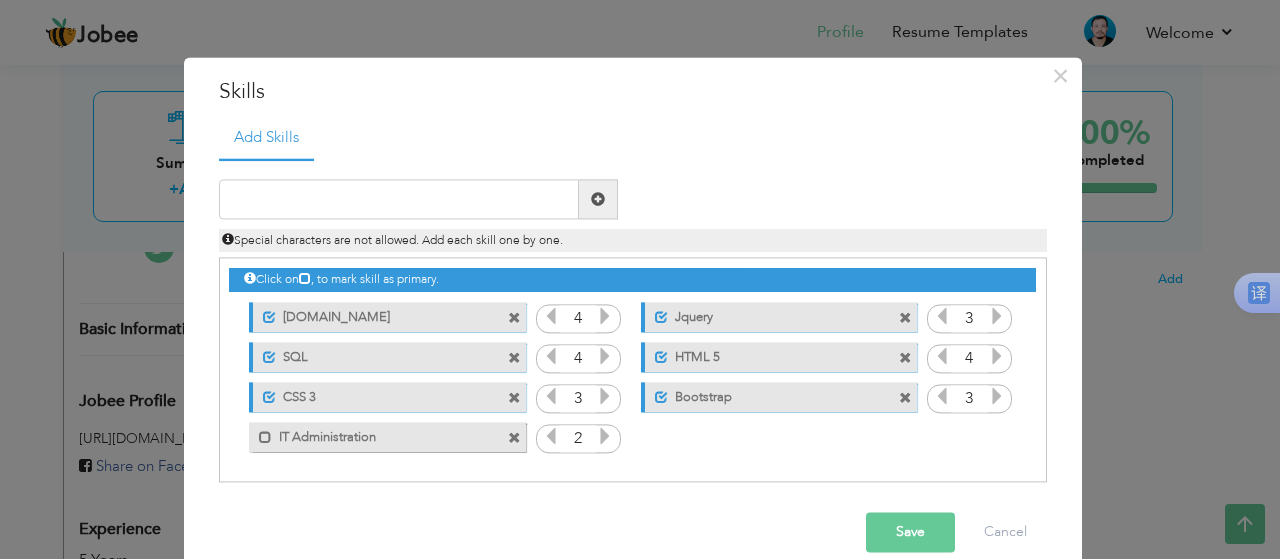 click at bounding box center [605, 437] 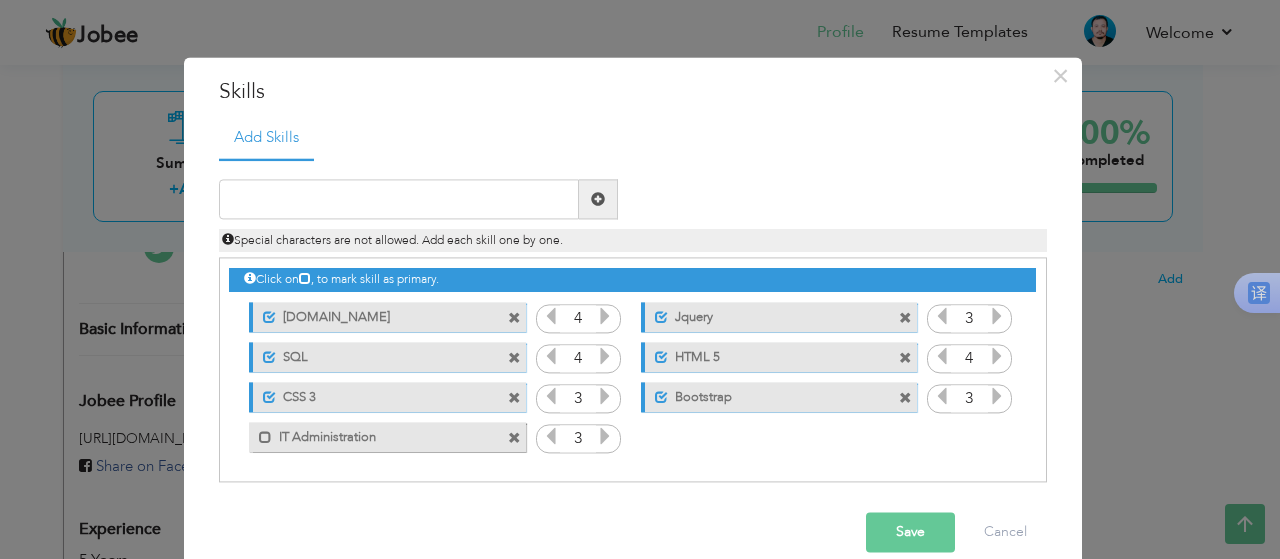 click at bounding box center (605, 437) 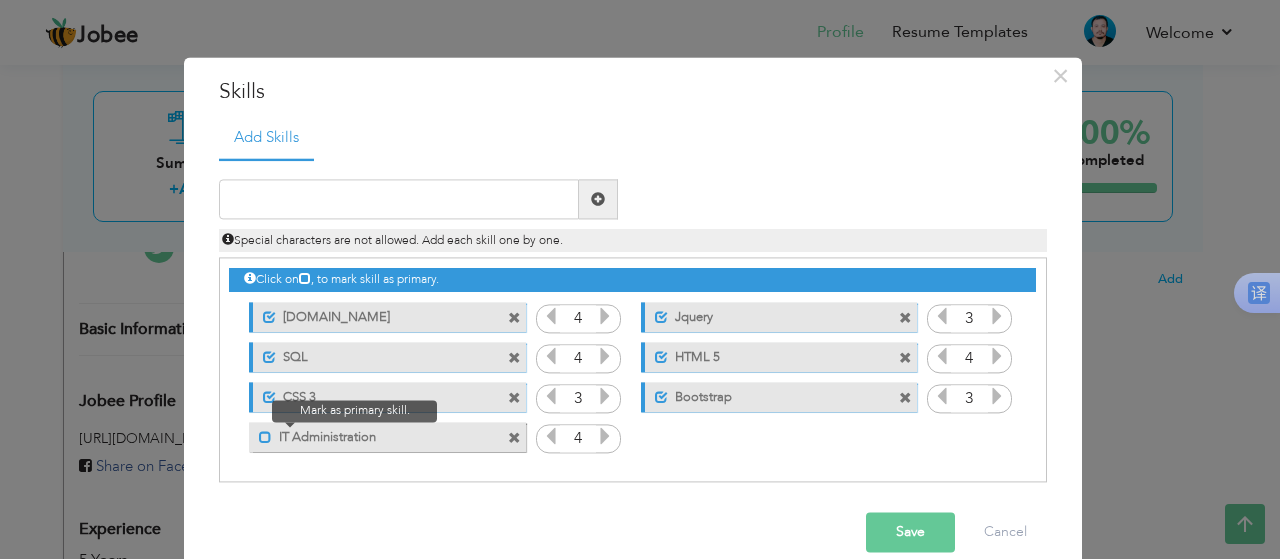 click at bounding box center (265, 437) 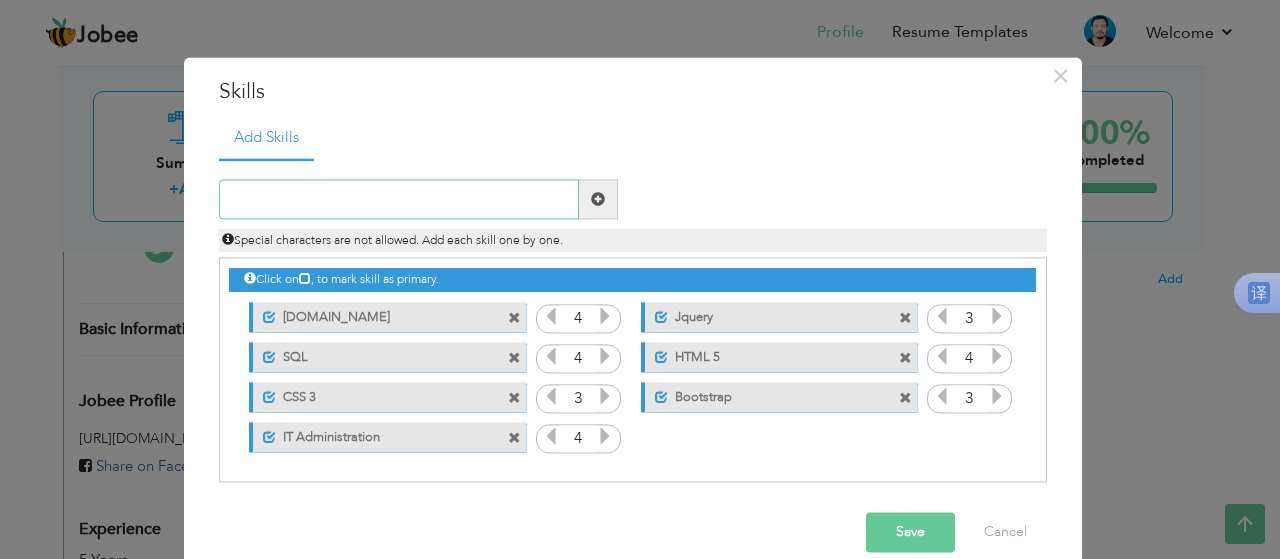 click at bounding box center (399, 200) 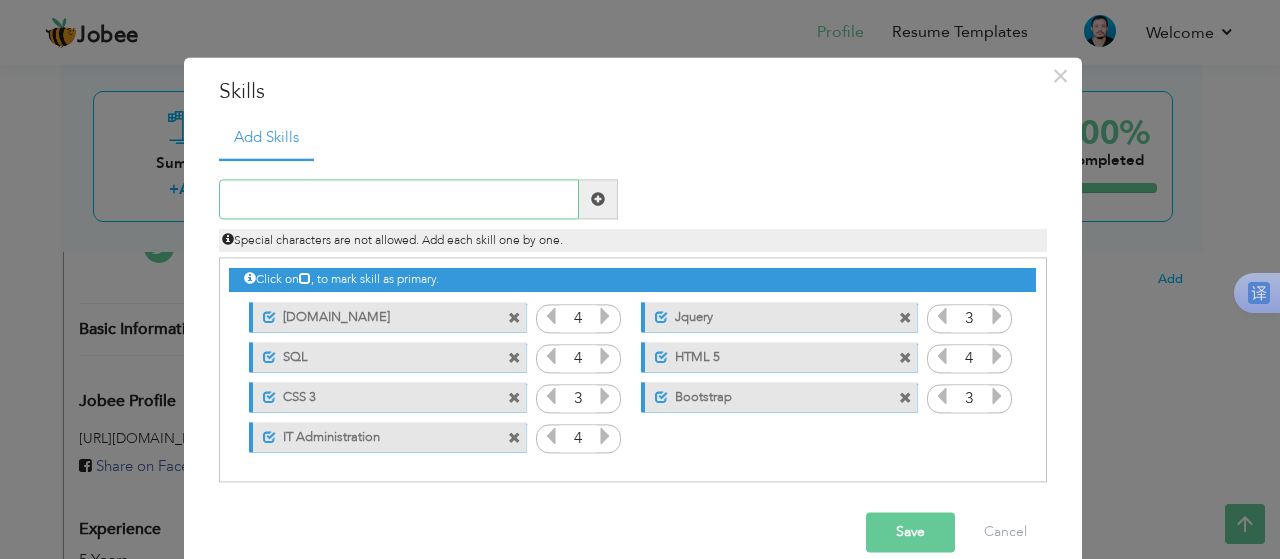 click at bounding box center (399, 200) 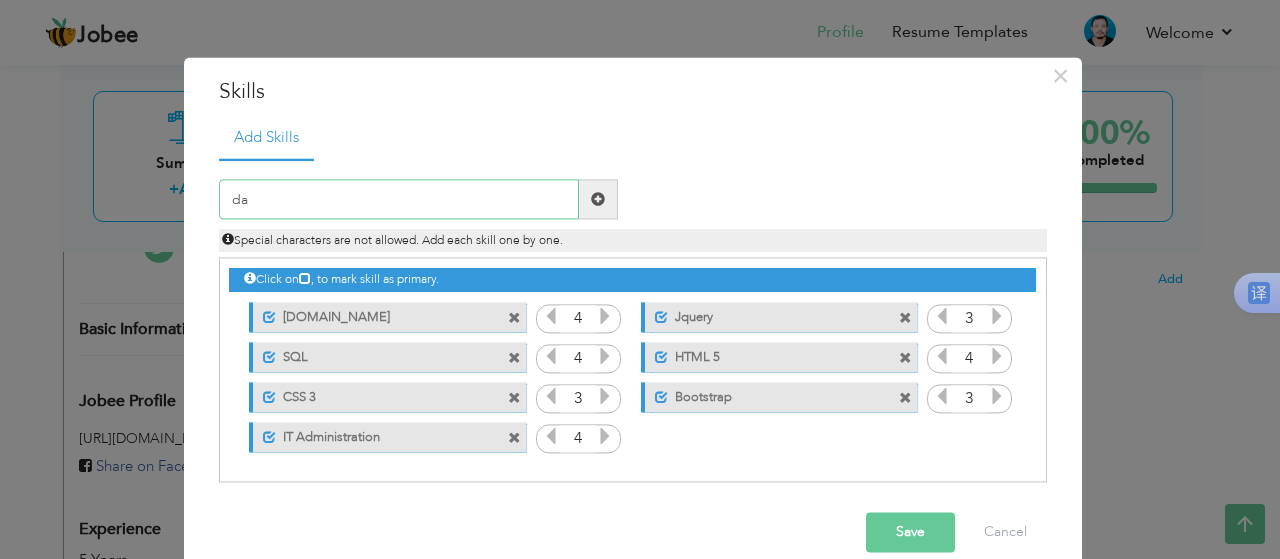 type on "d" 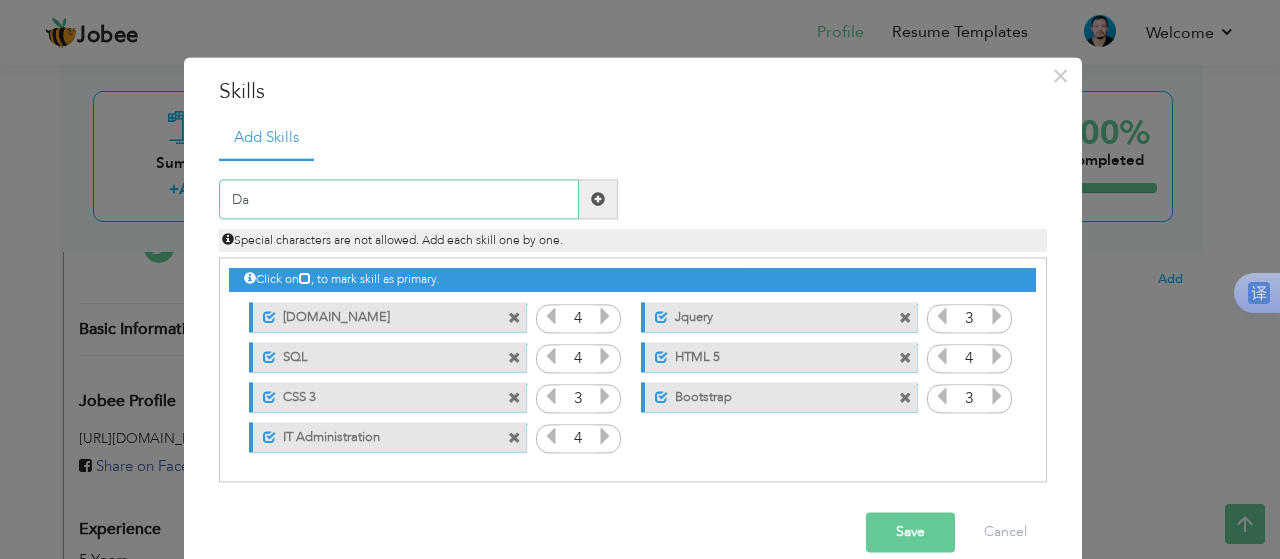 type on "D" 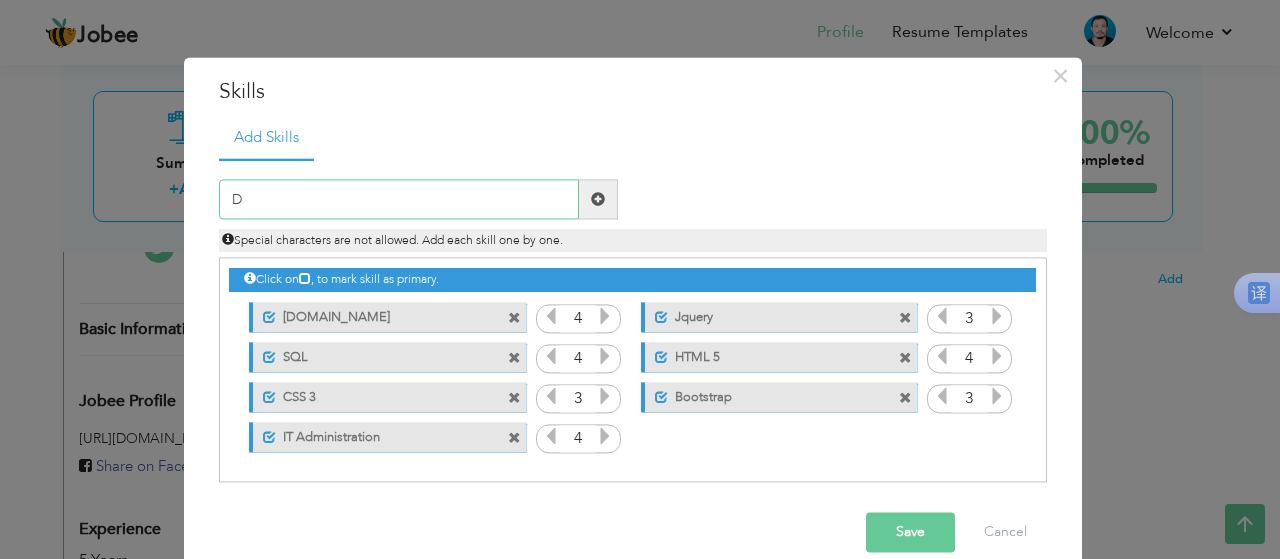 type 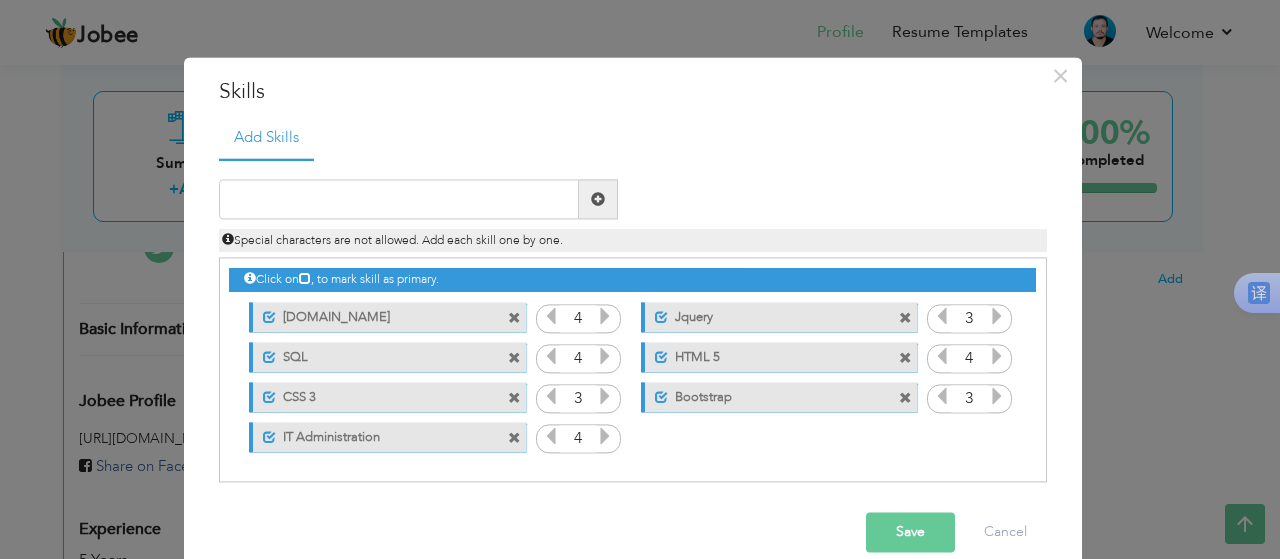 click on "Save" at bounding box center [910, 533] 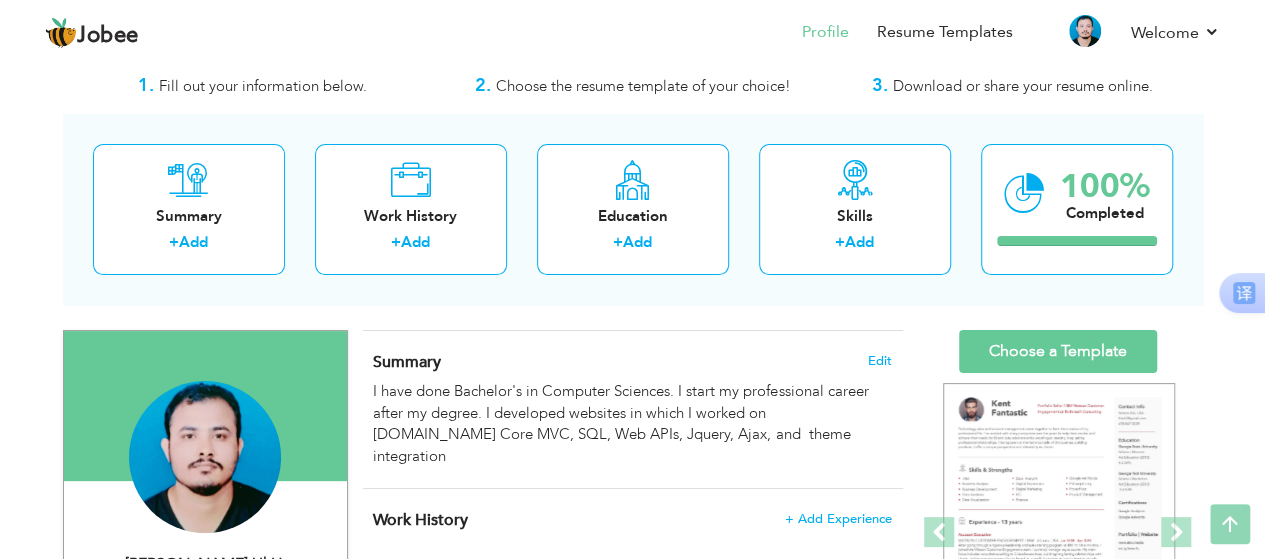 scroll, scrollTop: 37, scrollLeft: 0, axis: vertical 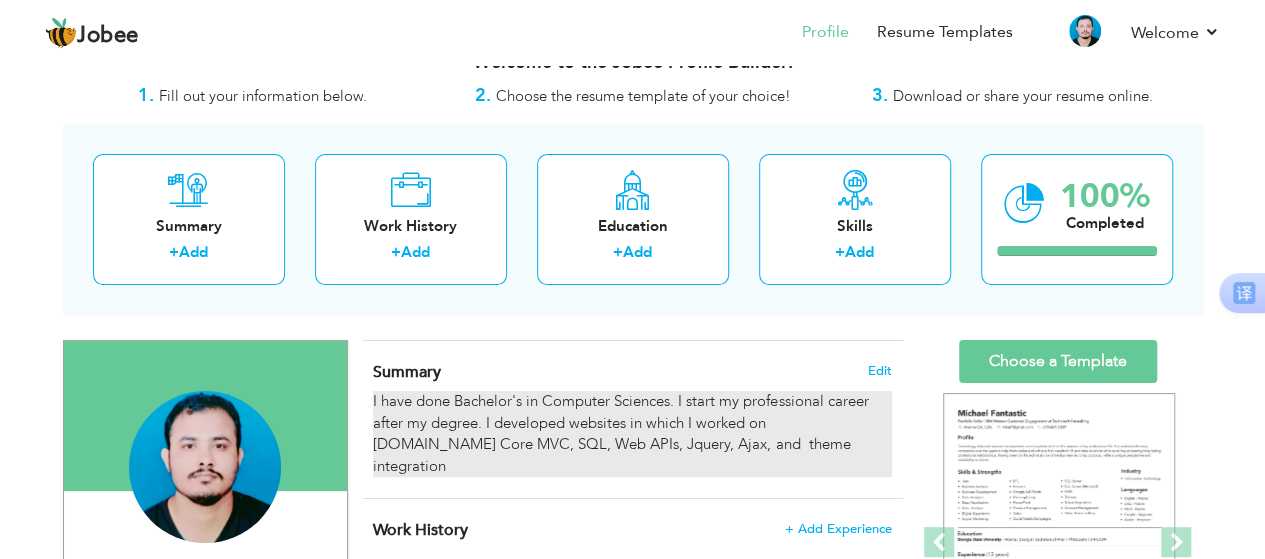 click on "I have done Bachelor's in Computer Sciences. I start my professional career after my degree. I developed websites in which I worked on ASP.Net Core MVC, SQL, Web APIs, Jquery, Ajax, and  theme integration" at bounding box center (632, 434) 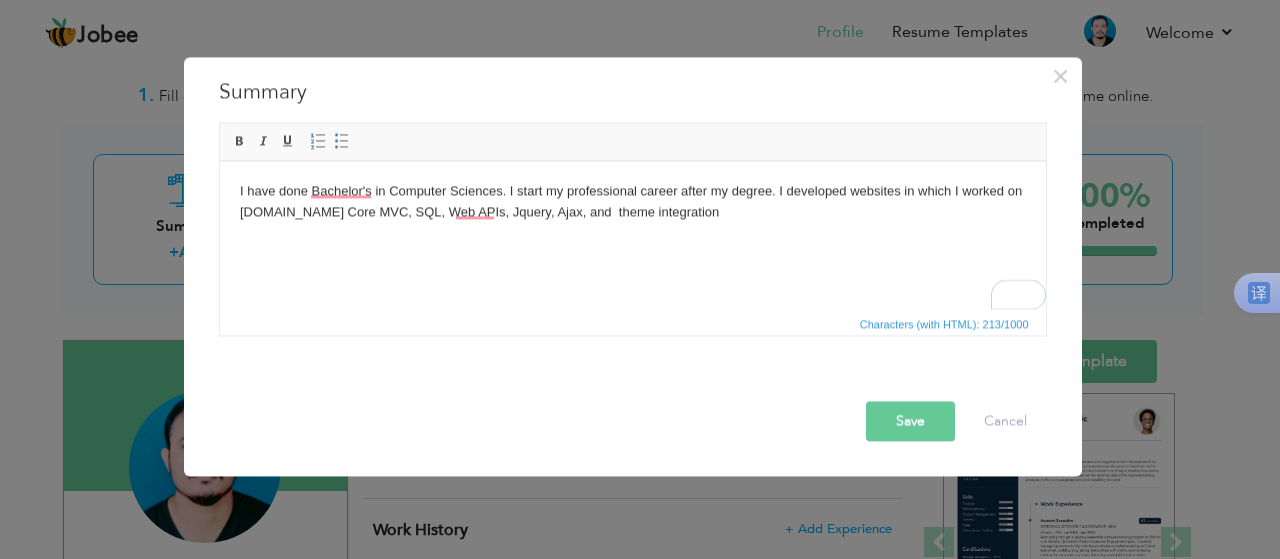 click on "I have done Bachelor's in Computer Sciences. I start my professional career after my degree. I developed websites in which I worked on ASP.Net Core MVC, SQL, Web APIs, Jquery, Ajax, and  theme integration" at bounding box center [632, 201] 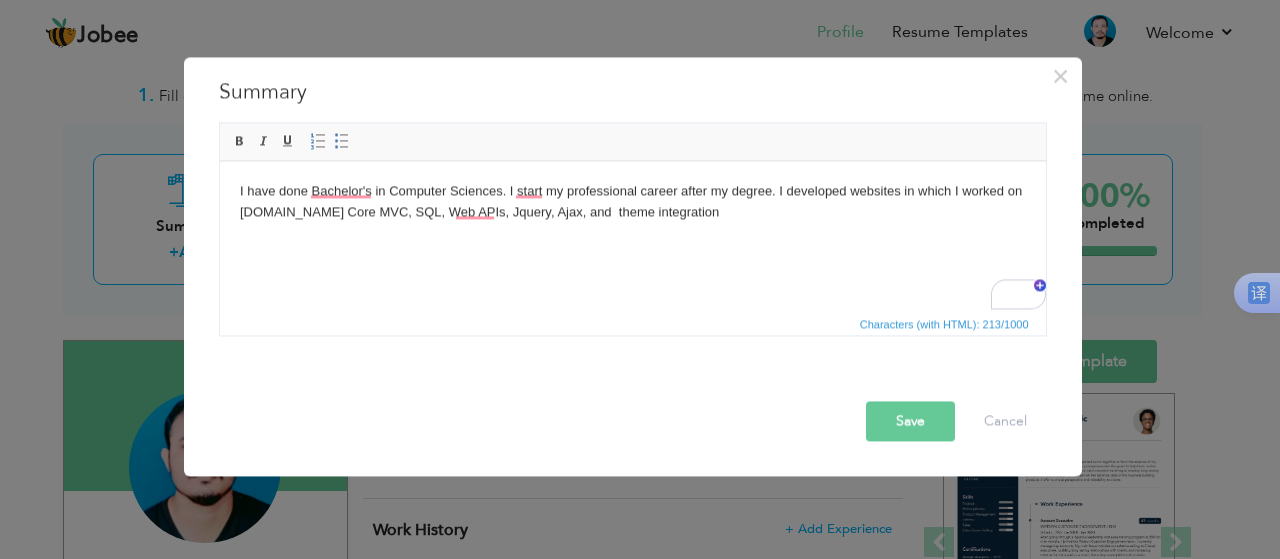 type 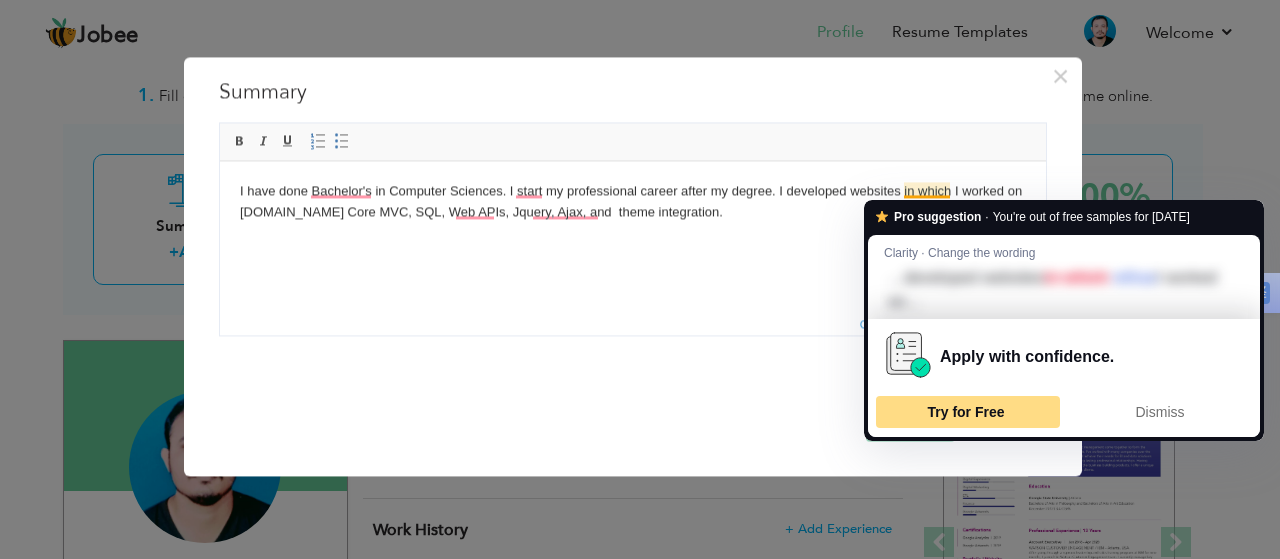 click on "Try for Free" at bounding box center (965, 412) 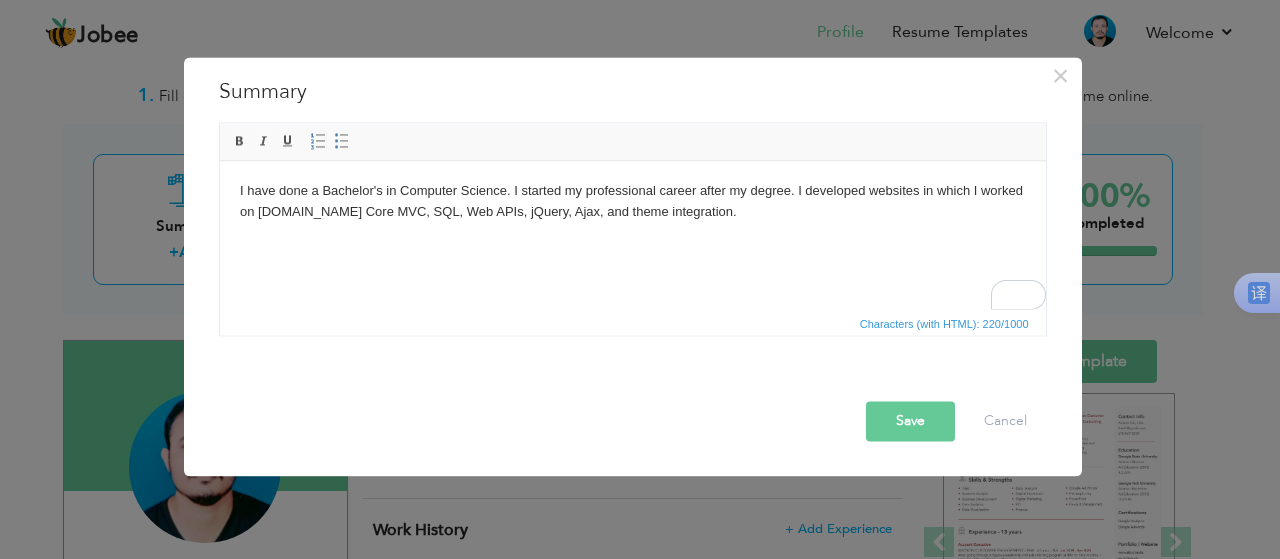 click on "I have done a Bachelor's in Computer Science. I started my professional career after my degree. I developed websites in which I worked on [DOMAIN_NAME] Core MVC, SQL, Web APIs, jQuery, Ajax, and theme integration." at bounding box center (632, 201) 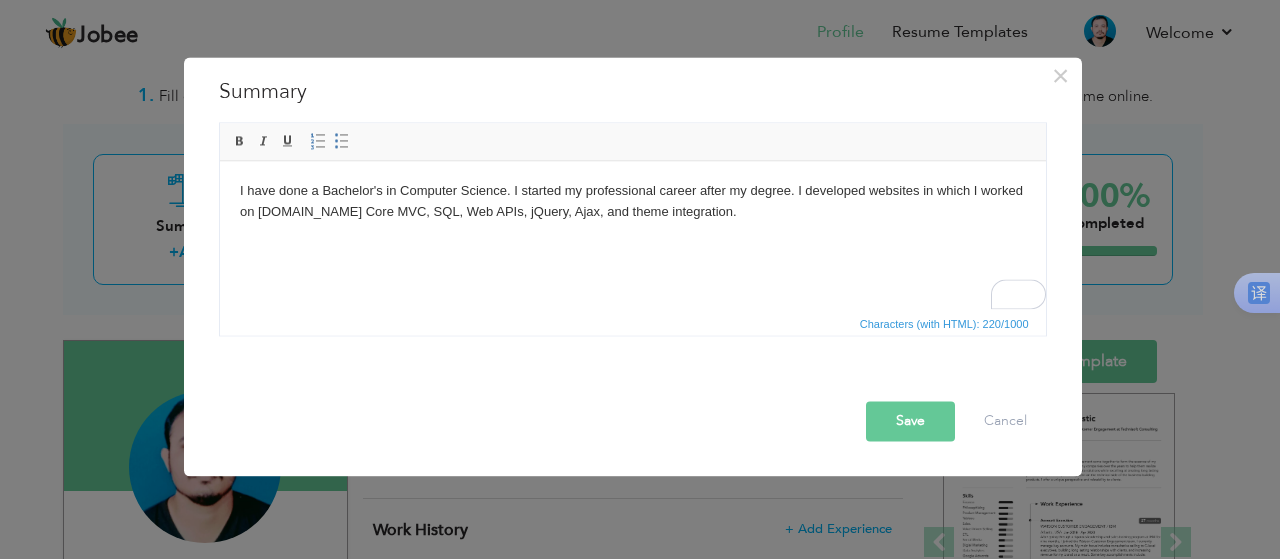 click on "Save" at bounding box center [910, 421] 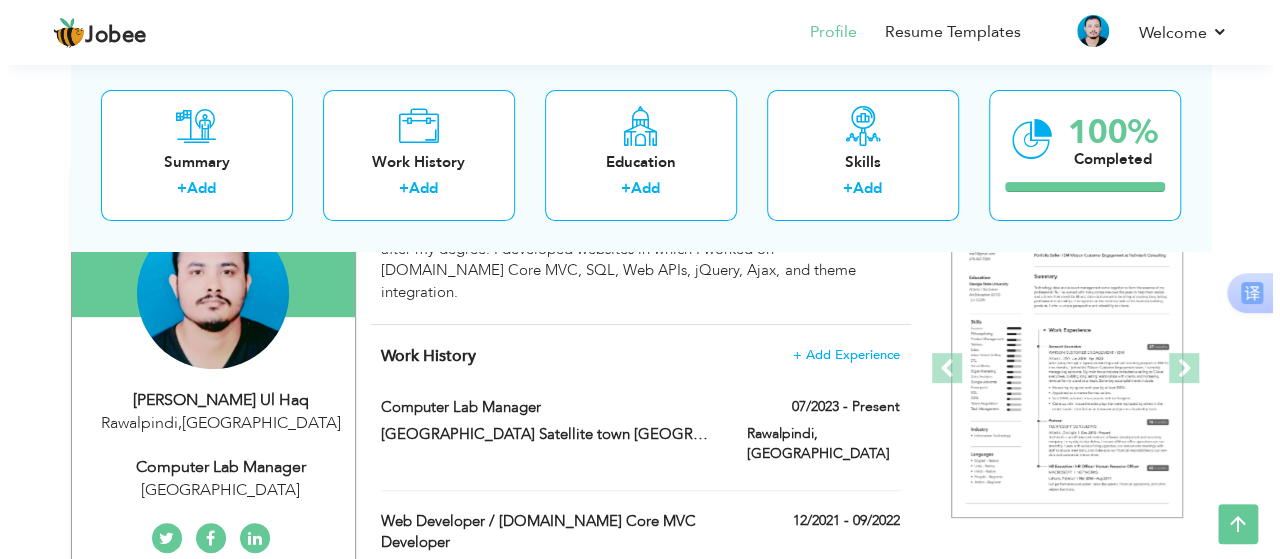 scroll, scrollTop: 240, scrollLeft: 0, axis: vertical 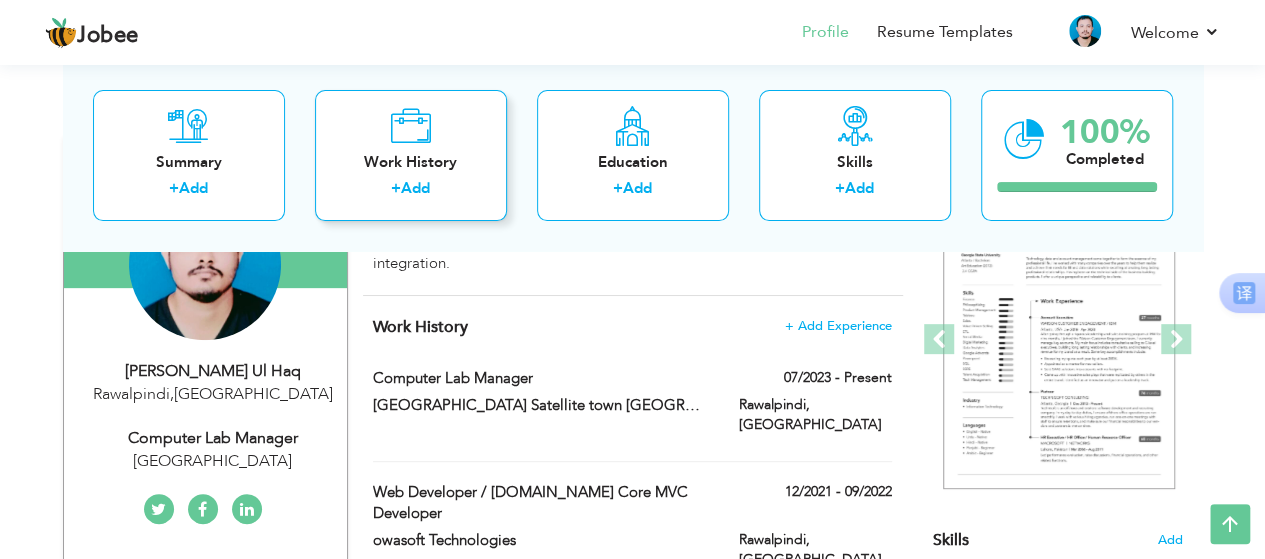 click on "Work History
+  Add" at bounding box center (411, 155) 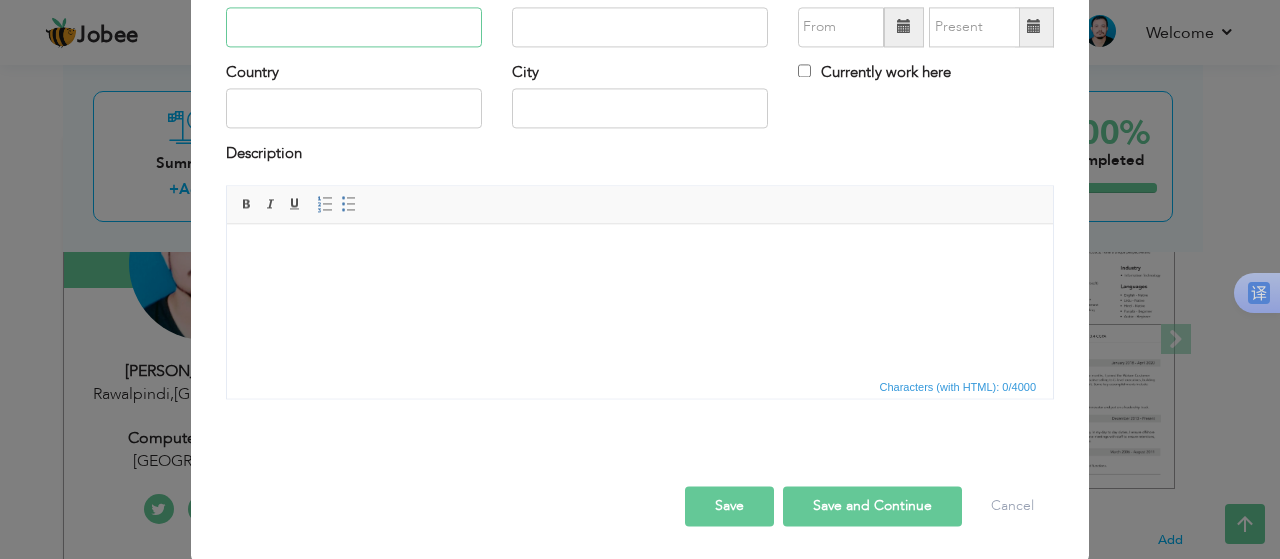 scroll, scrollTop: 0, scrollLeft: 0, axis: both 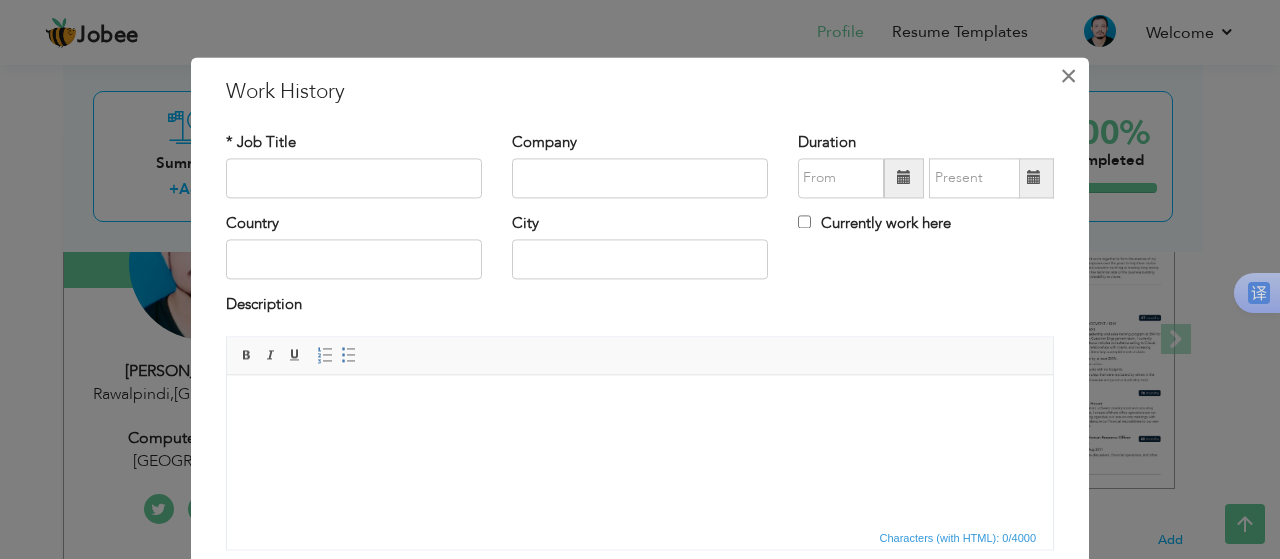 click on "×" at bounding box center [1068, 76] 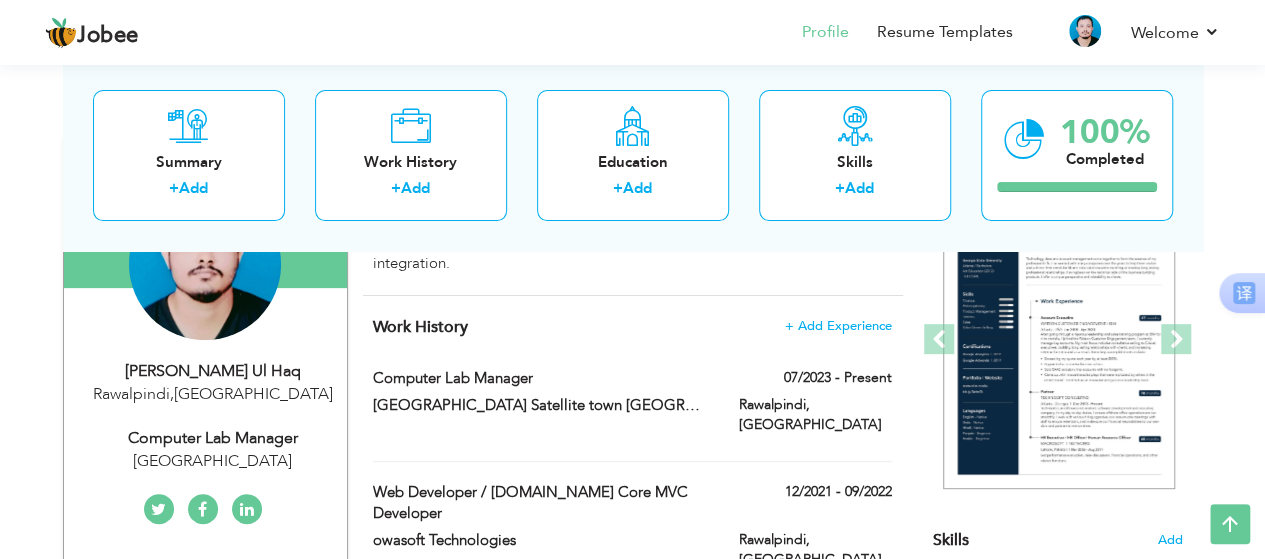 click on "Computer Lab Manager" at bounding box center [213, 438] 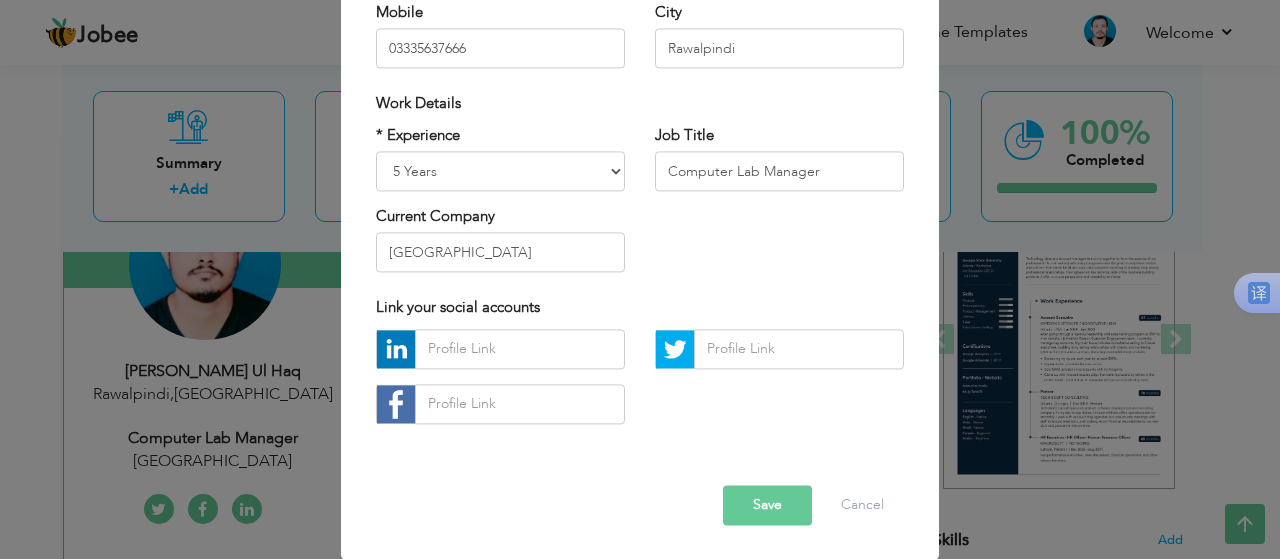 scroll, scrollTop: 0, scrollLeft: 0, axis: both 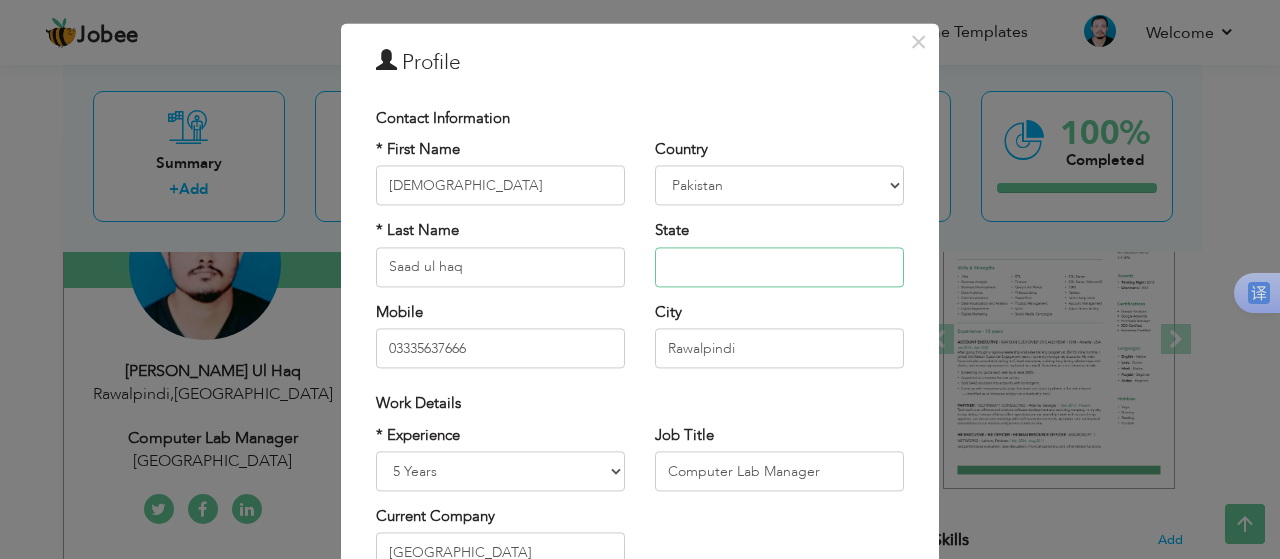 click at bounding box center (779, 267) 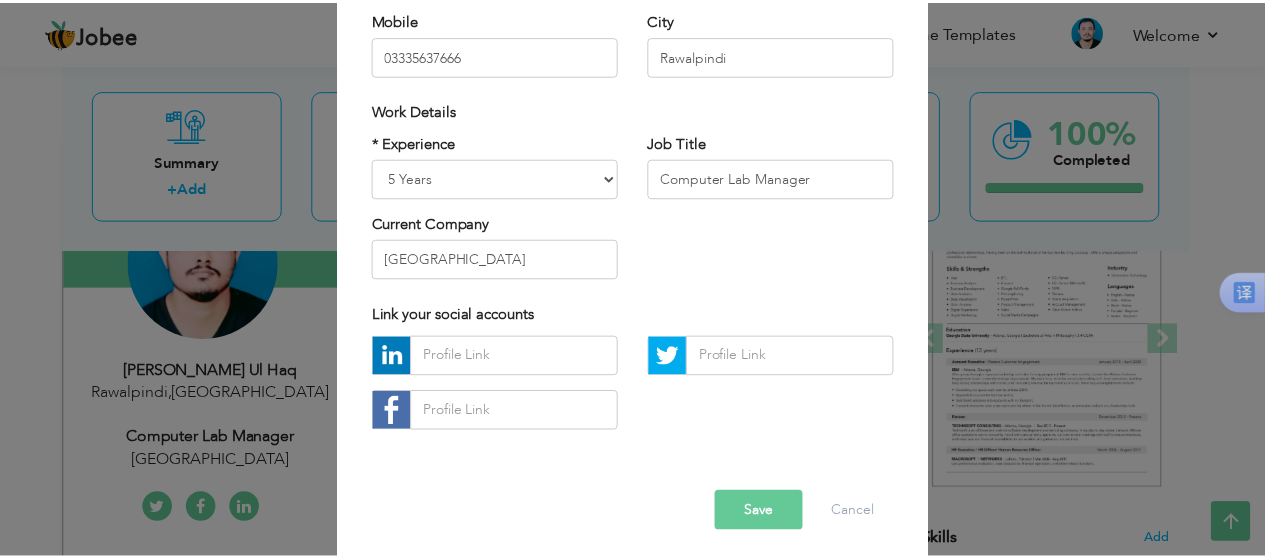 scroll, scrollTop: 334, scrollLeft: 0, axis: vertical 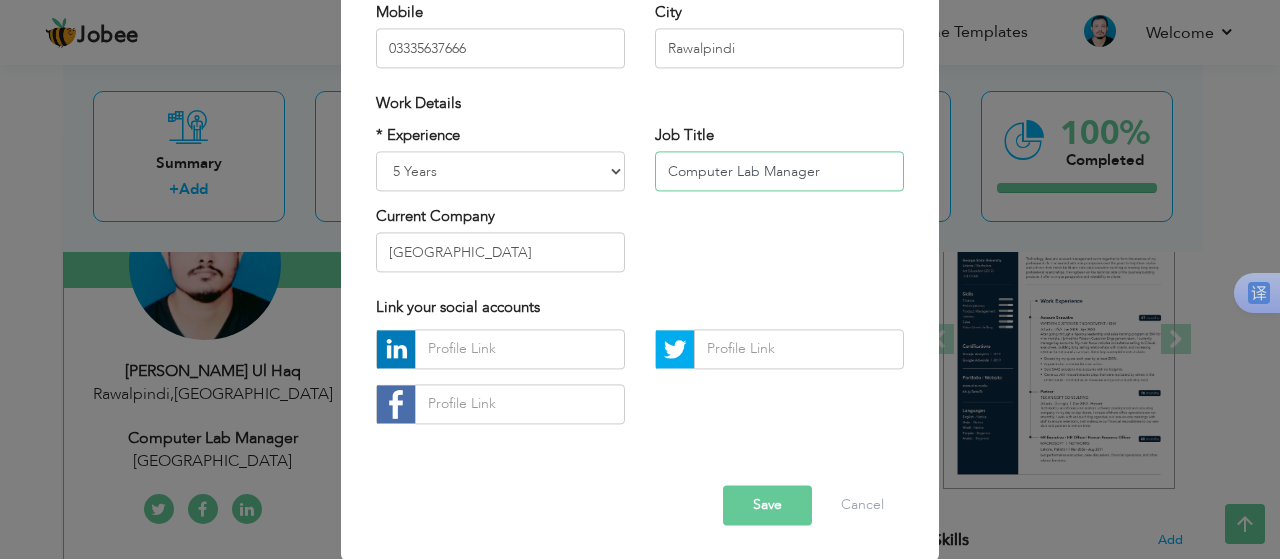 click on "Computer Lab Manager" at bounding box center (779, 171) 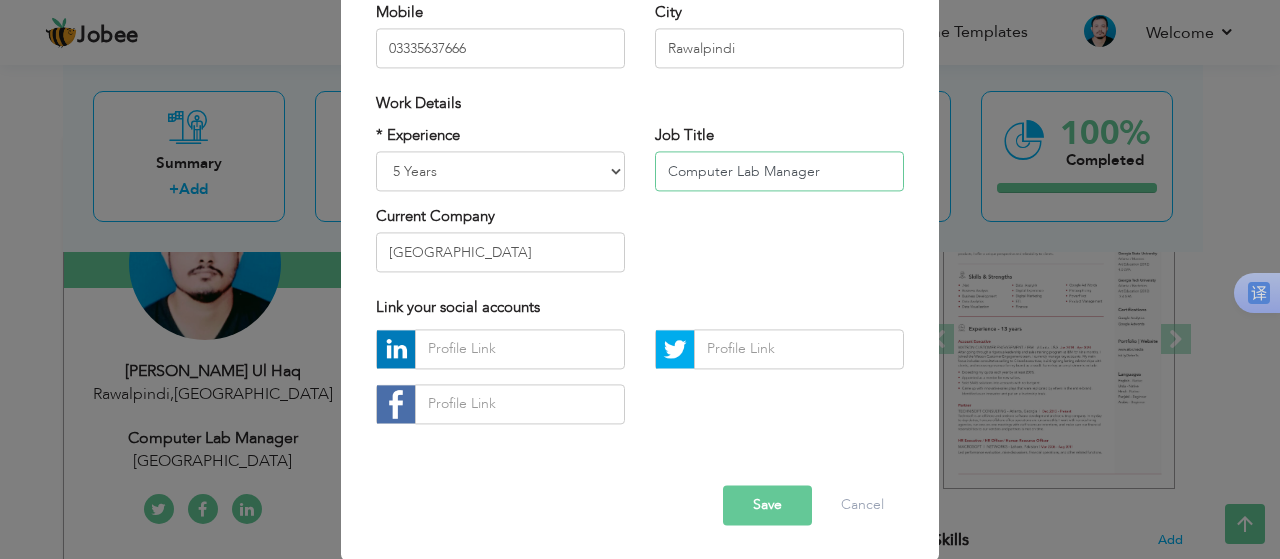 click on "Computer Lab Manager" at bounding box center (779, 171) 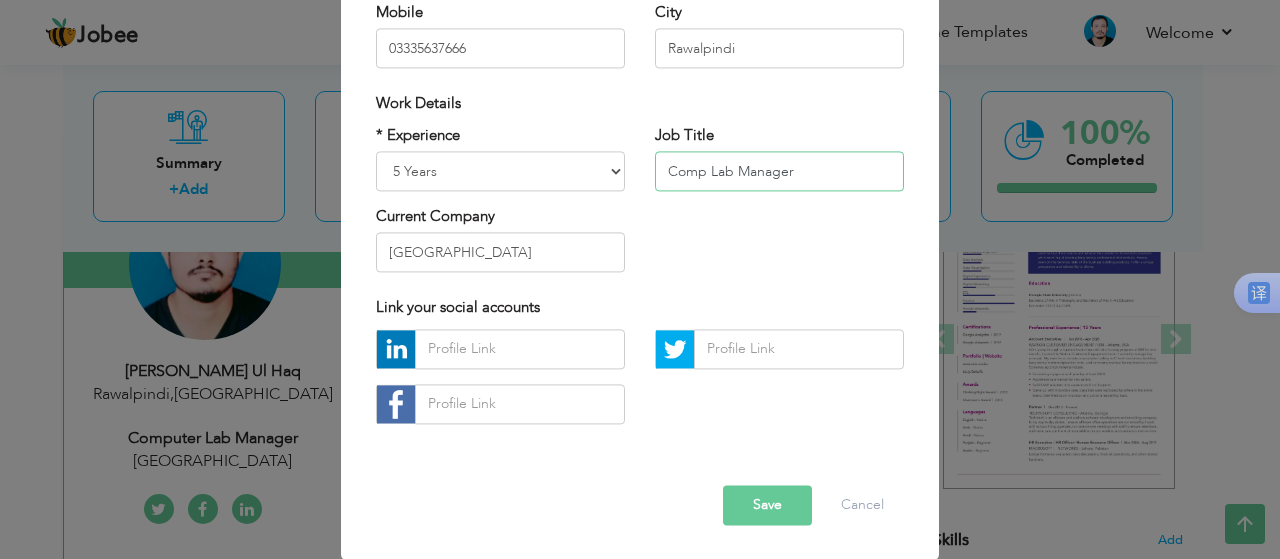 click on "Comp Lab Manager" at bounding box center (779, 171) 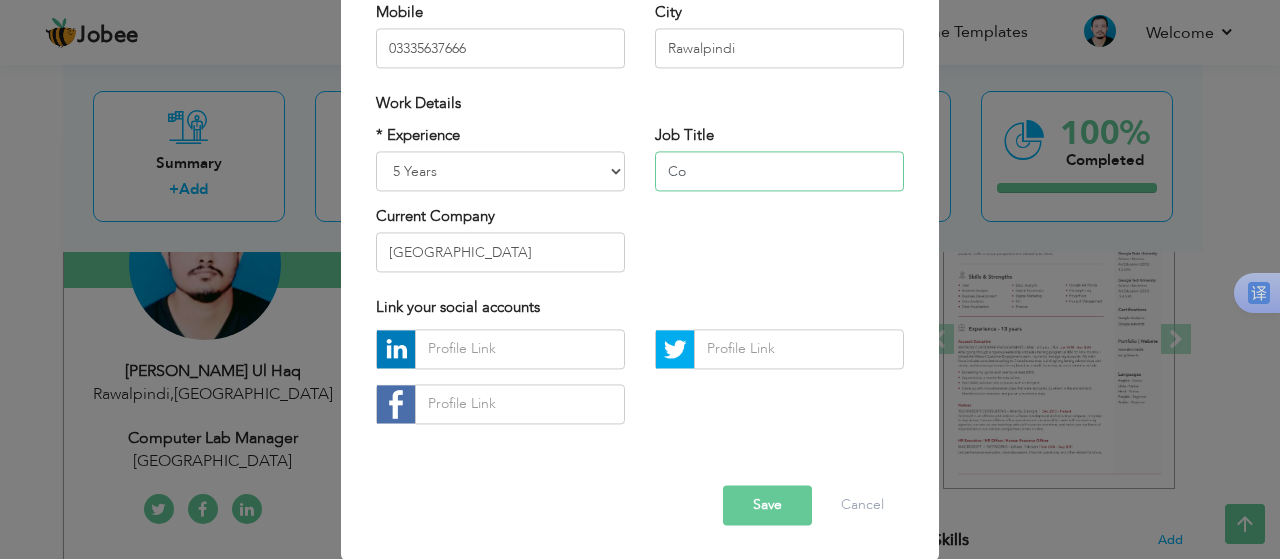 type on "C" 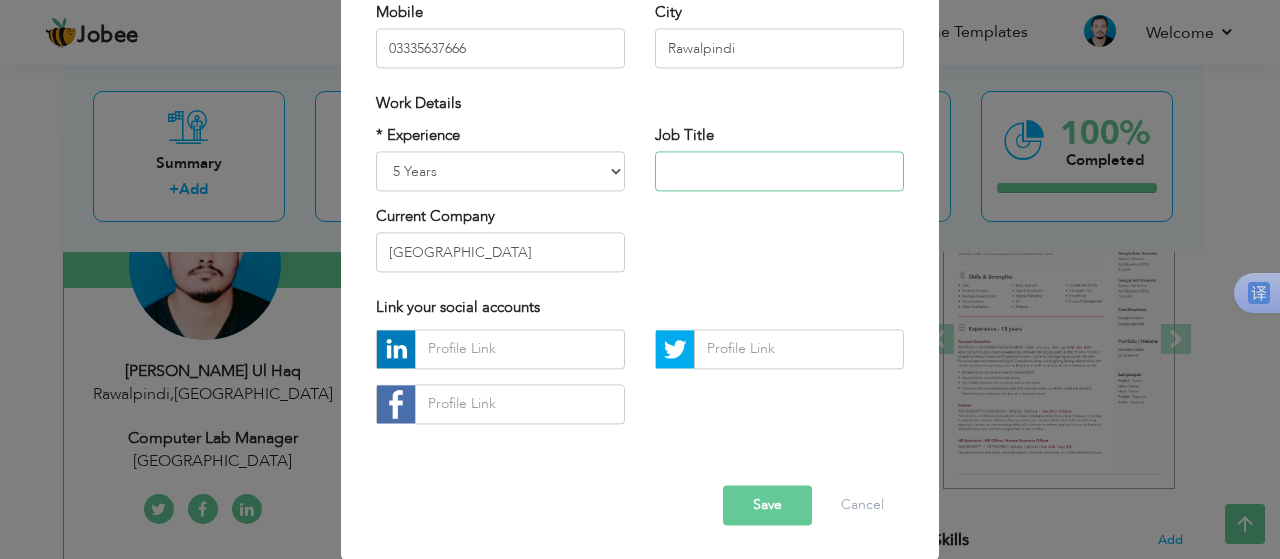type on "p" 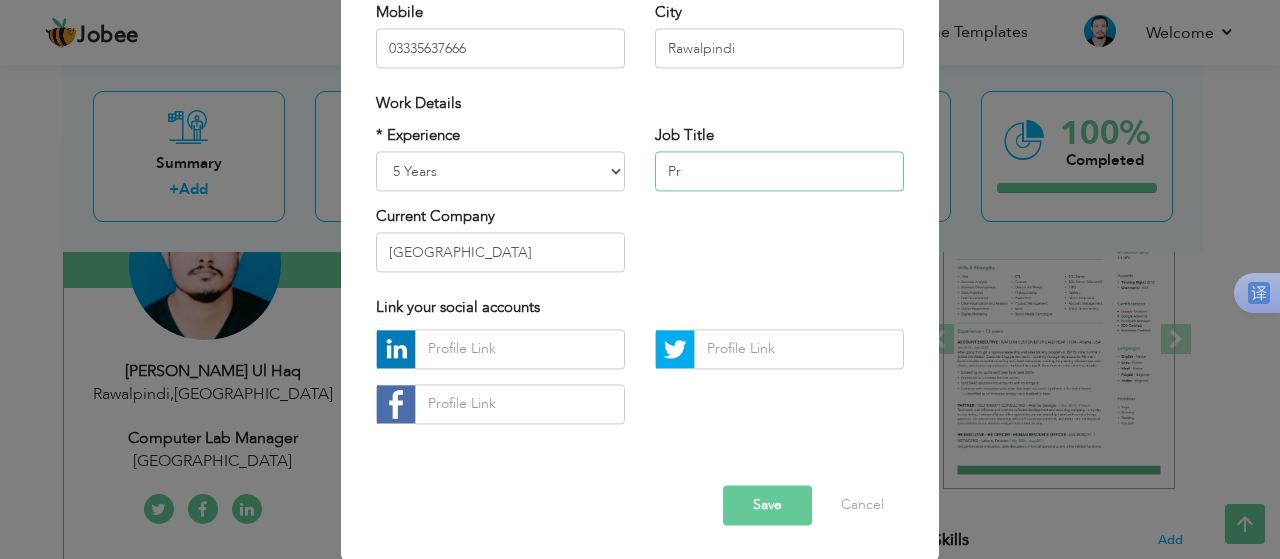 type on "P" 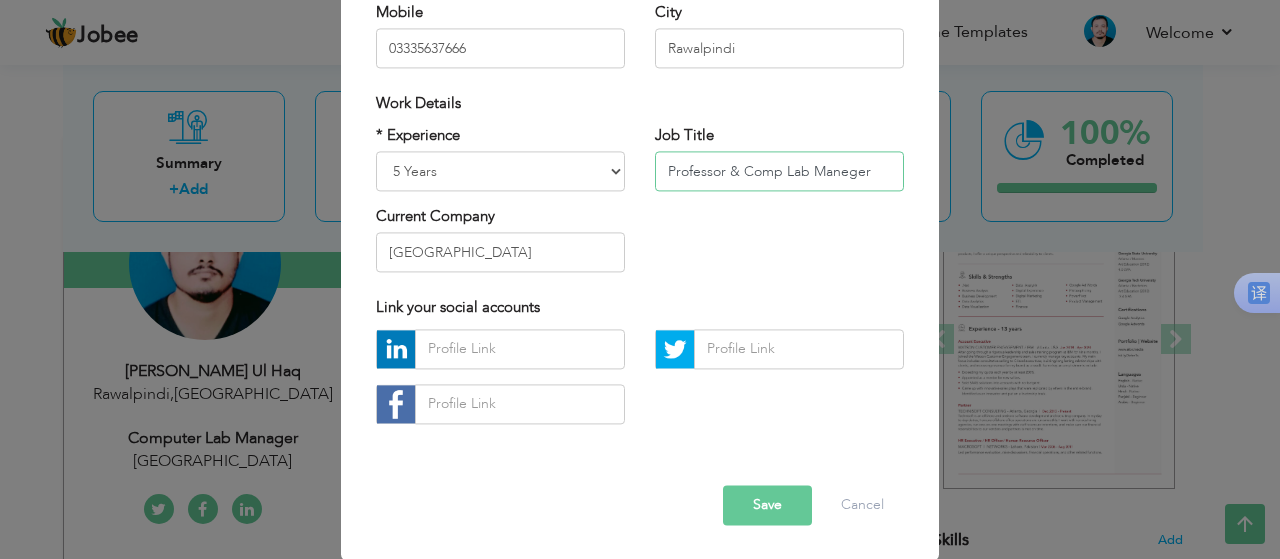click on "Professor & Comp Lab Maneger" at bounding box center (779, 171) 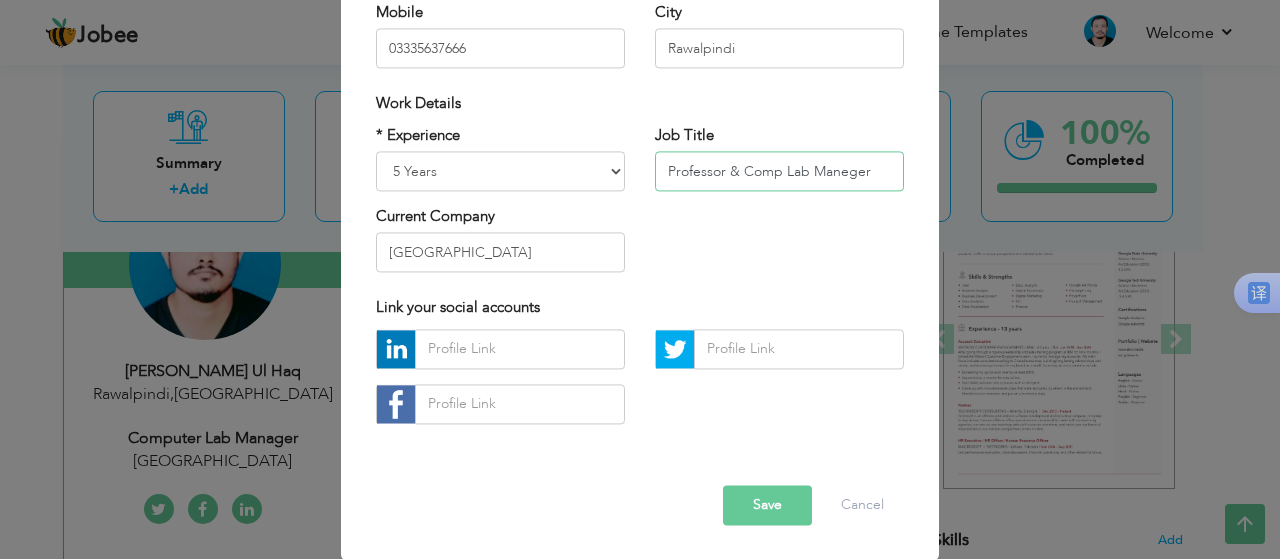 click on "Professor & Comp Lab Maneger" at bounding box center (779, 171) 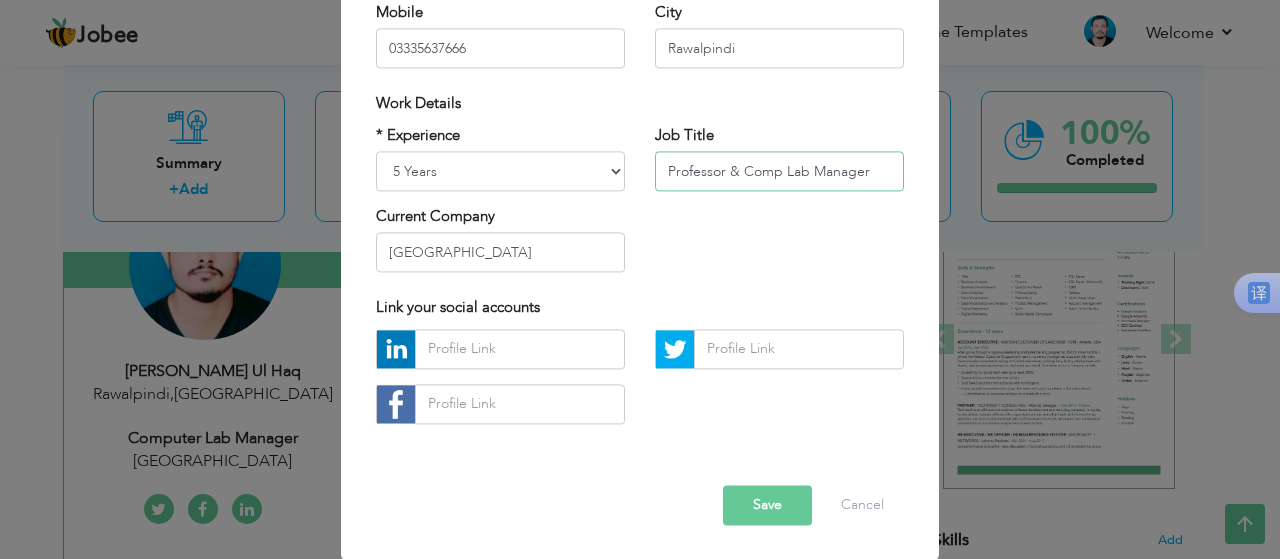 type on "Professor & Comp Lab Manager" 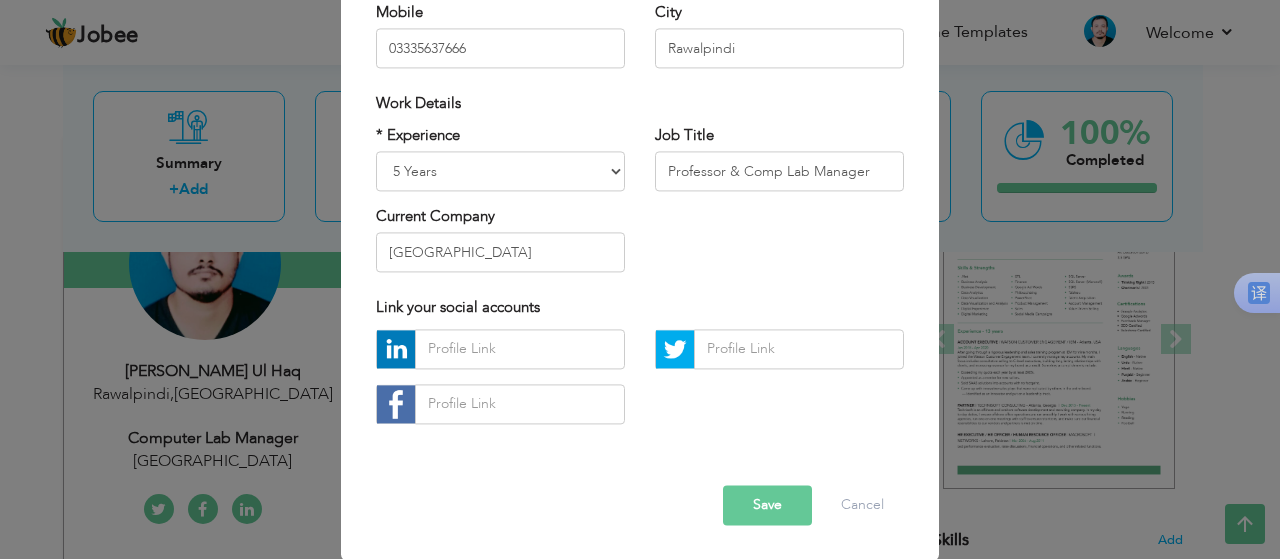click on "Save" at bounding box center [767, 505] 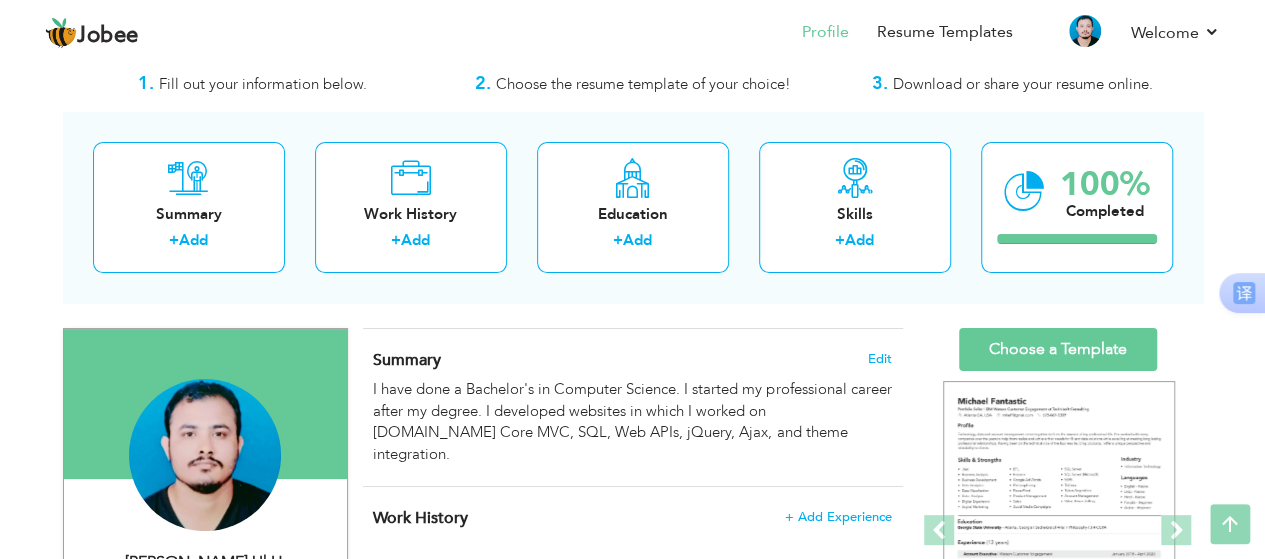 scroll, scrollTop: 0, scrollLeft: 0, axis: both 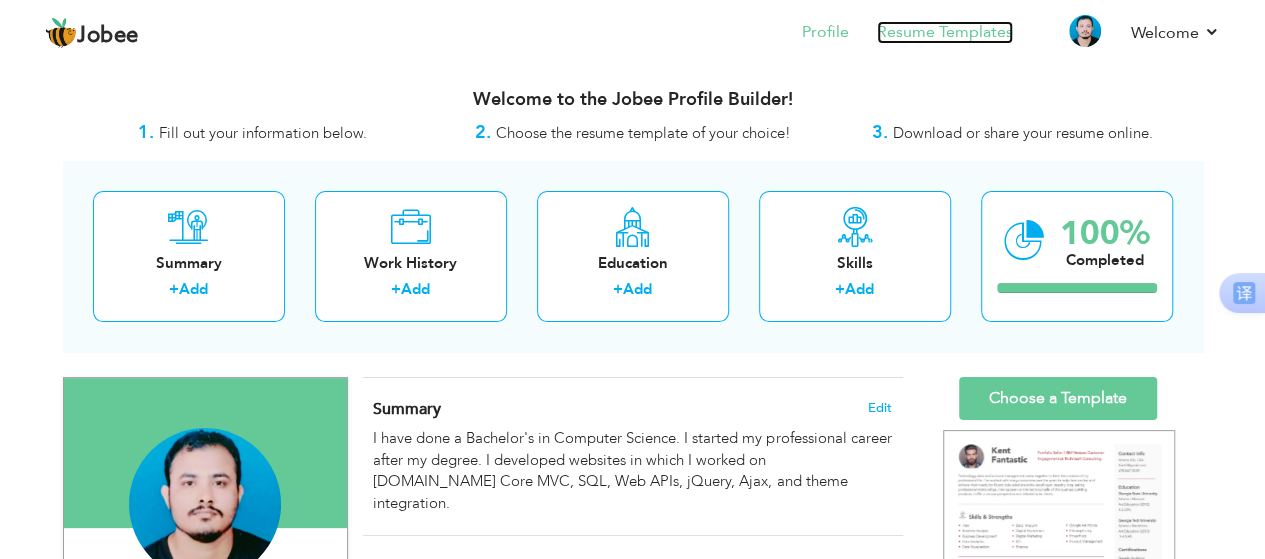 click on "Resume Templates" at bounding box center [945, 32] 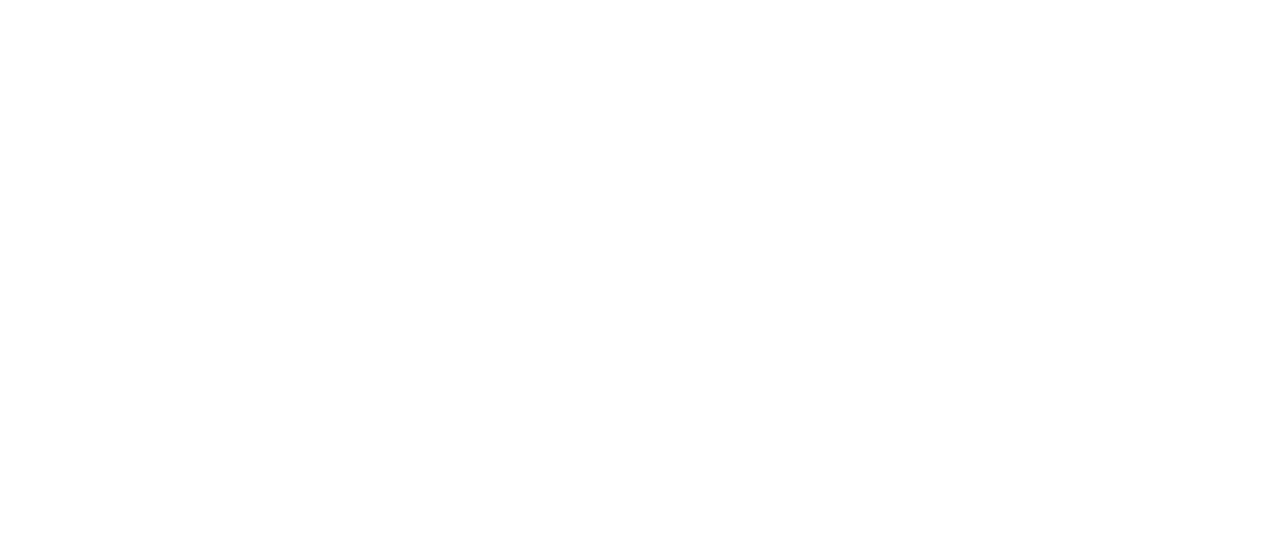 scroll, scrollTop: 0, scrollLeft: 0, axis: both 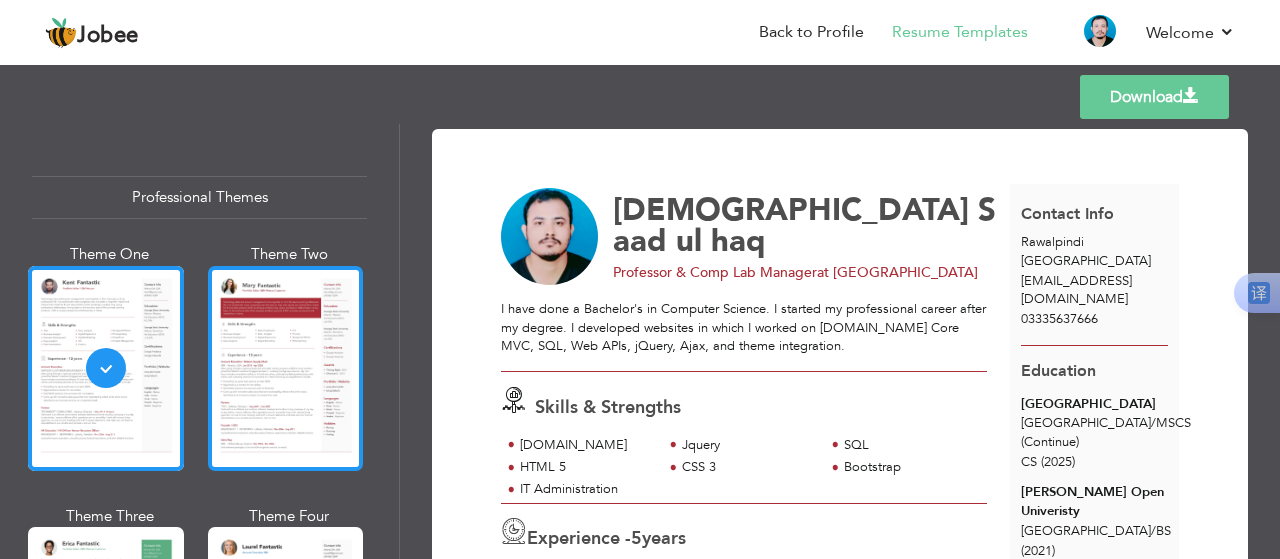 click at bounding box center (286, 368) 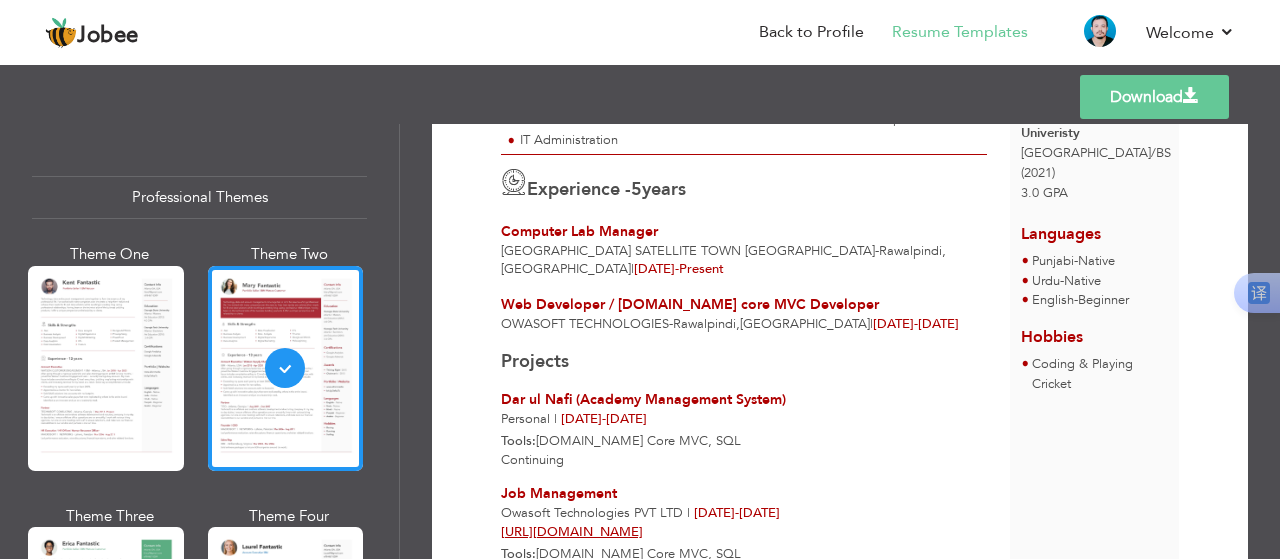 scroll, scrollTop: 362, scrollLeft: 0, axis: vertical 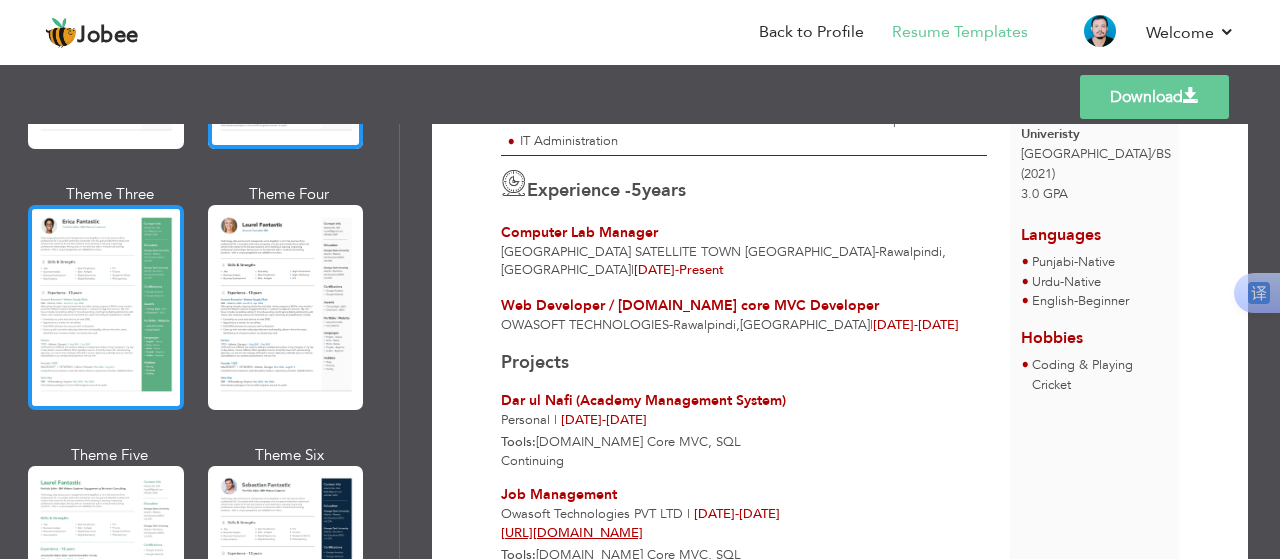 click at bounding box center (106, 307) 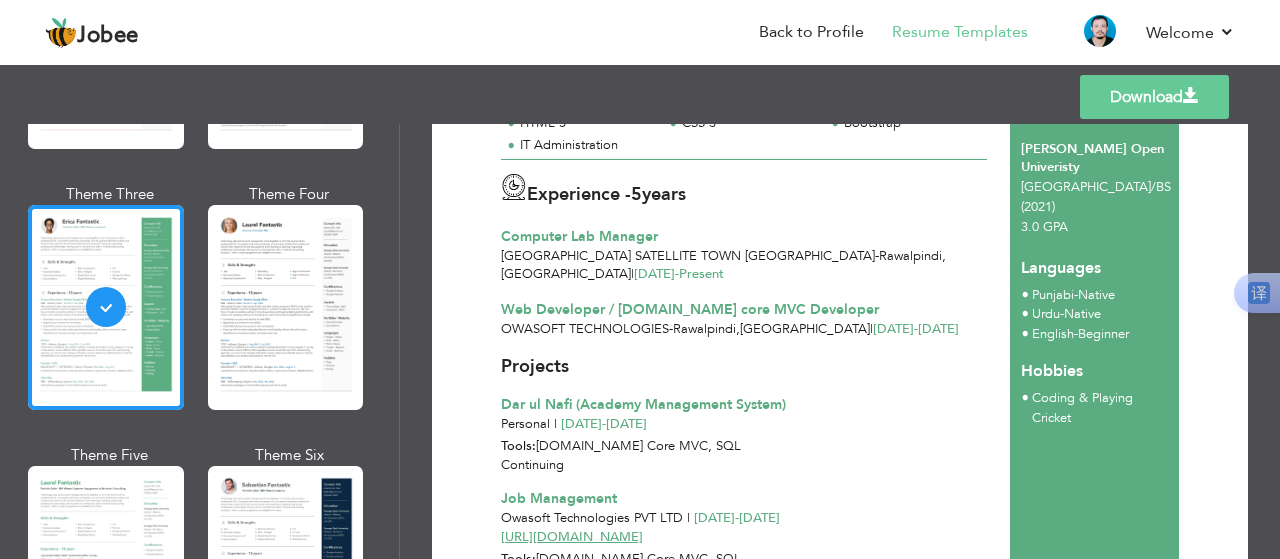 scroll, scrollTop: 298, scrollLeft: 0, axis: vertical 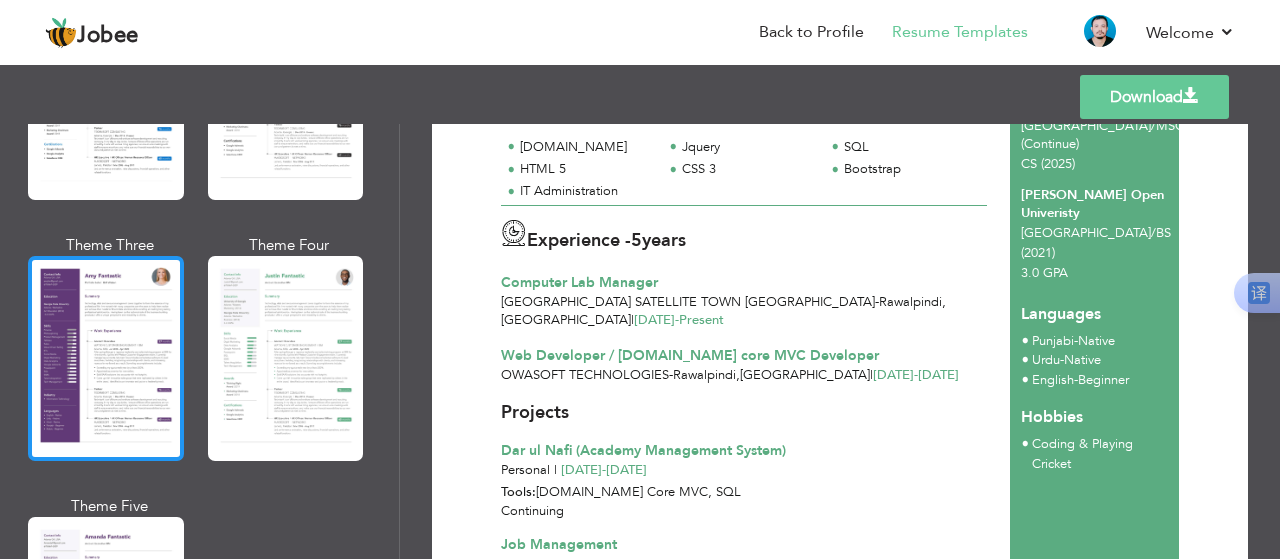 click at bounding box center [106, 358] 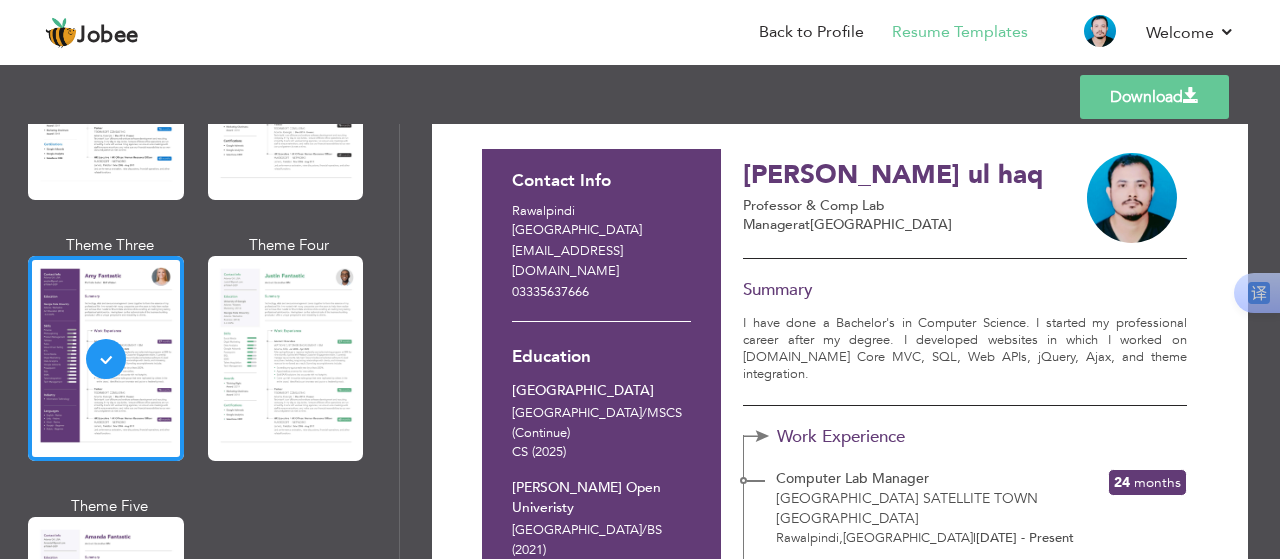 scroll, scrollTop: 54, scrollLeft: 0, axis: vertical 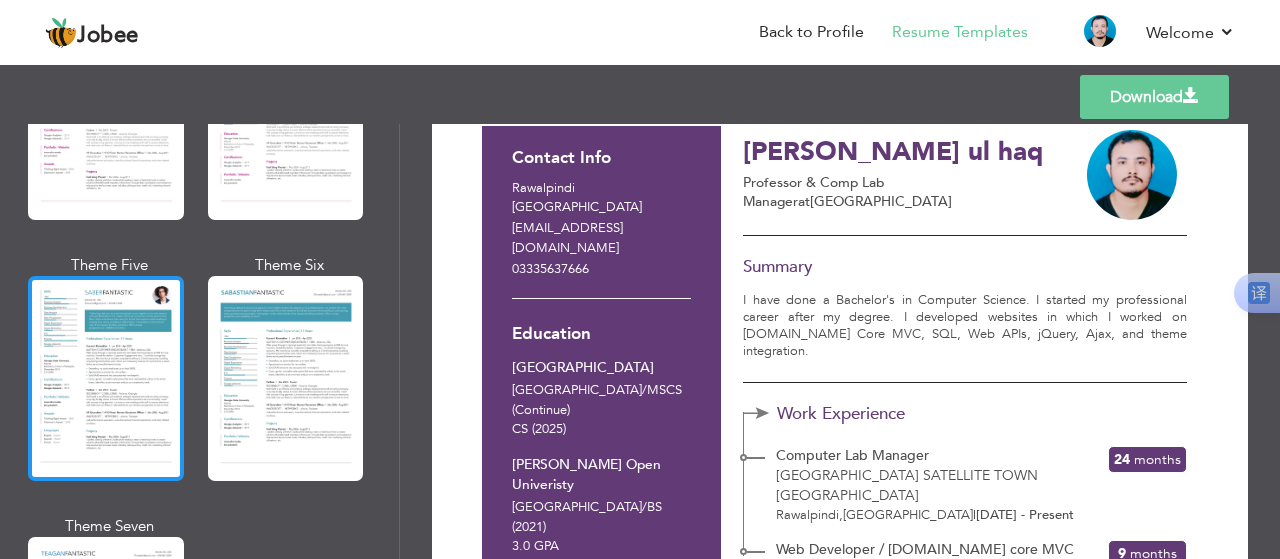 click at bounding box center (106, 378) 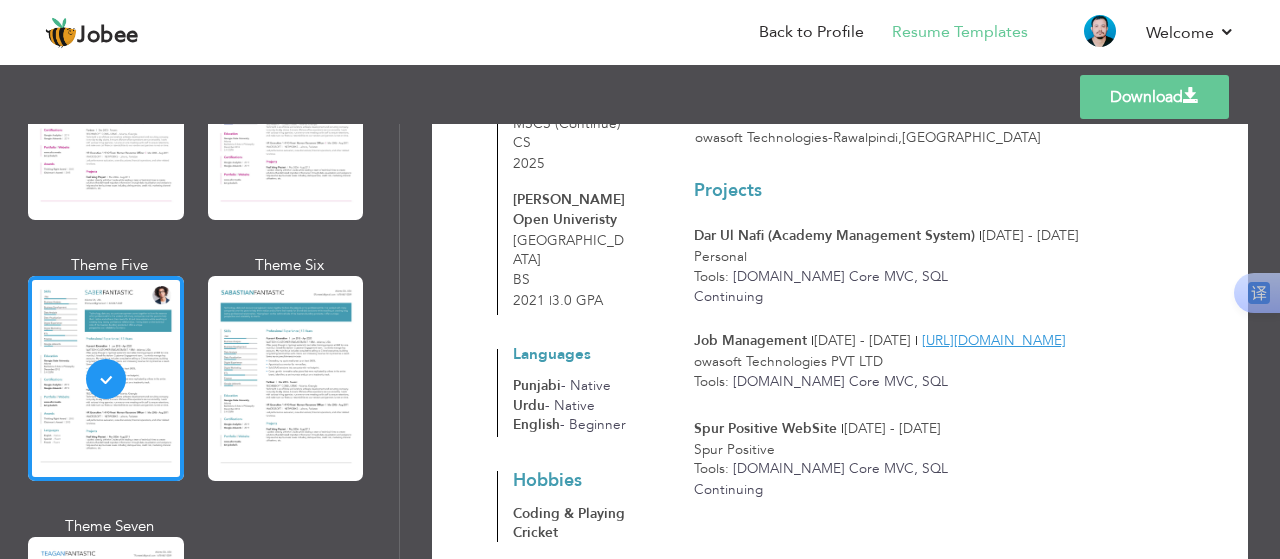 scroll, scrollTop: 506, scrollLeft: 0, axis: vertical 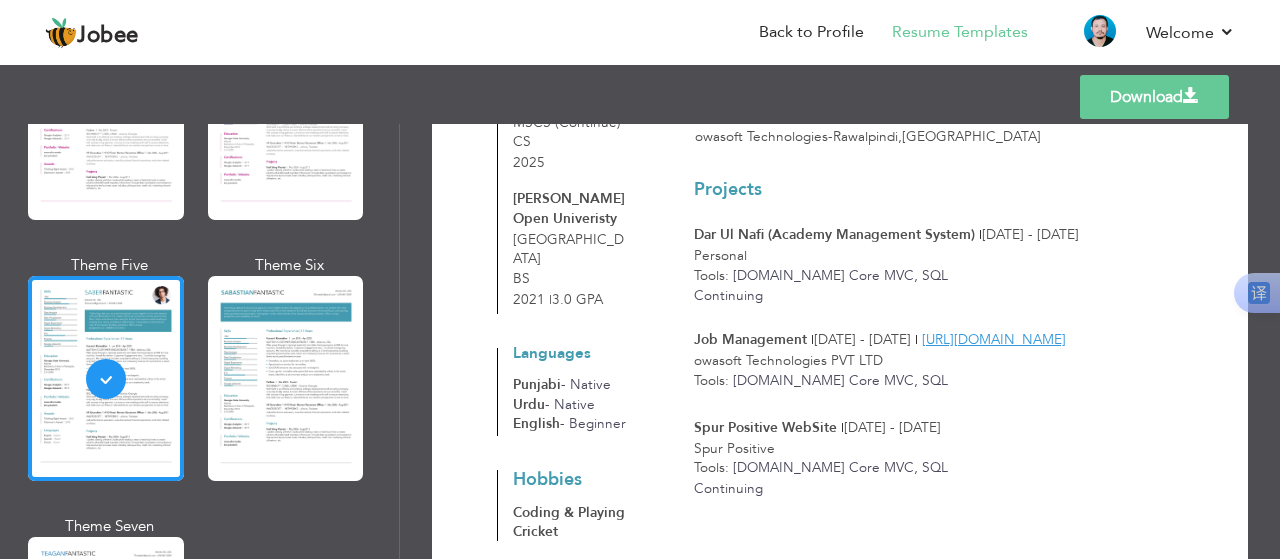click on "Coding & Playing Cricket" at bounding box center (571, 522) 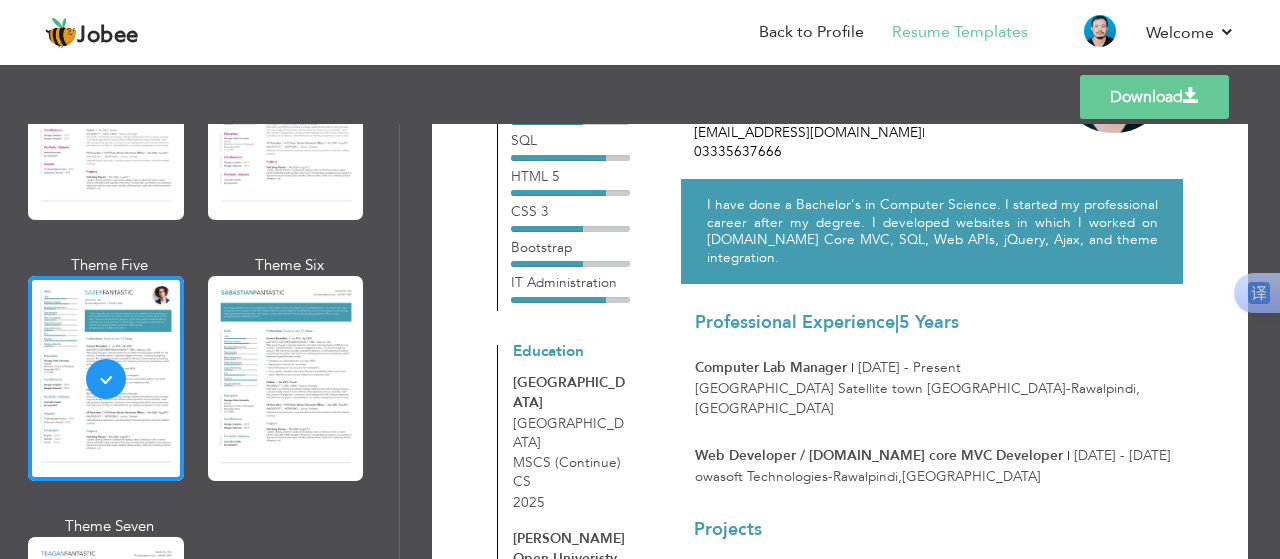 scroll, scrollTop: 24, scrollLeft: 0, axis: vertical 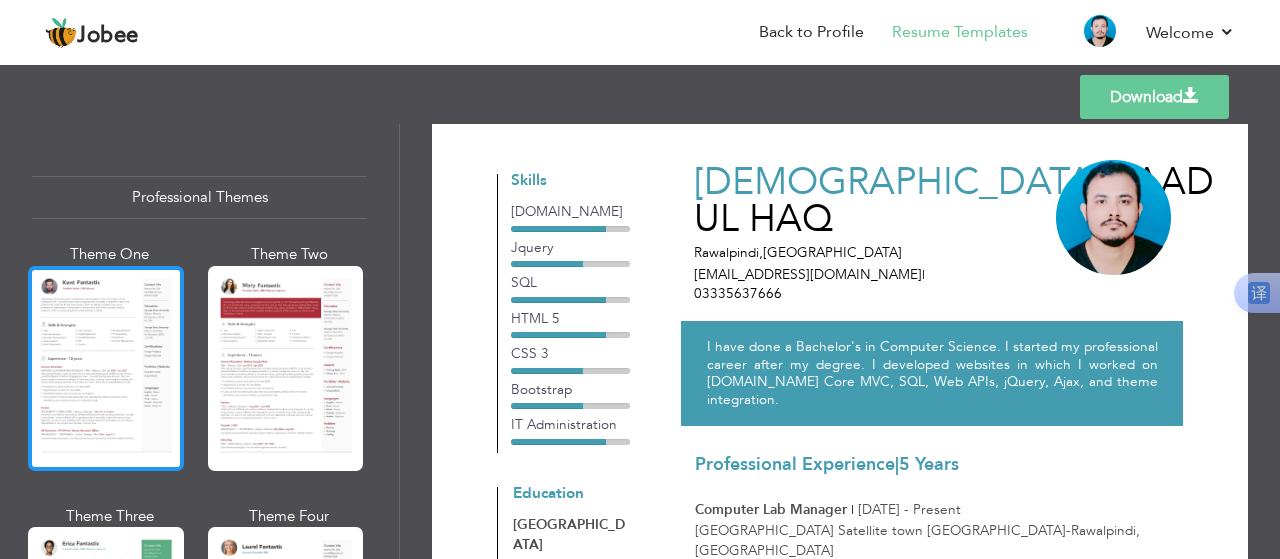 click at bounding box center (106, 368) 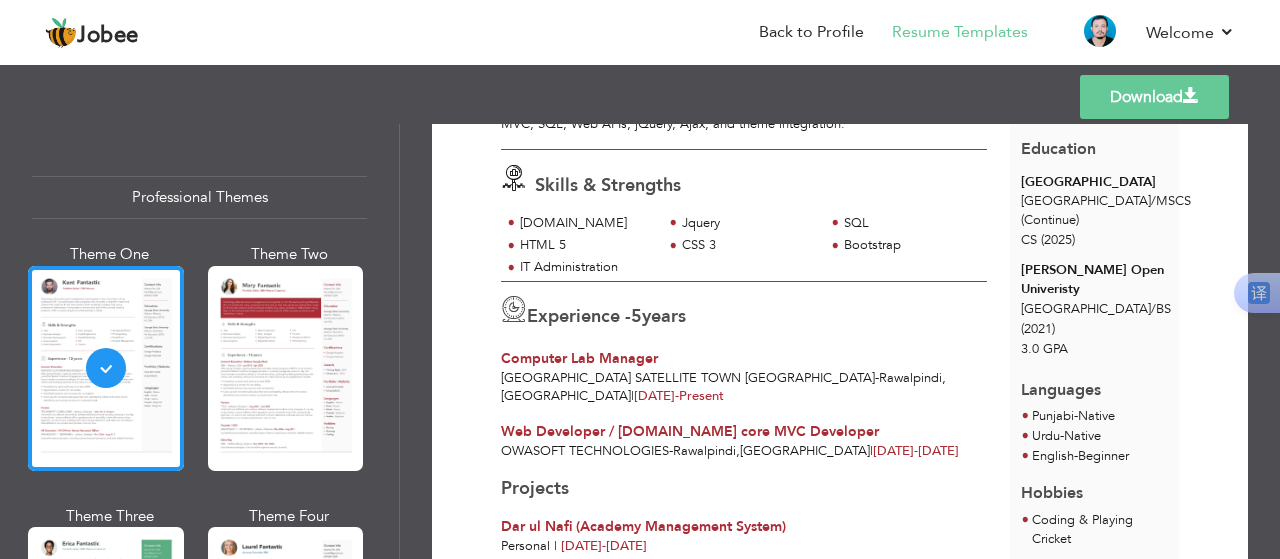 scroll, scrollTop: 221, scrollLeft: 0, axis: vertical 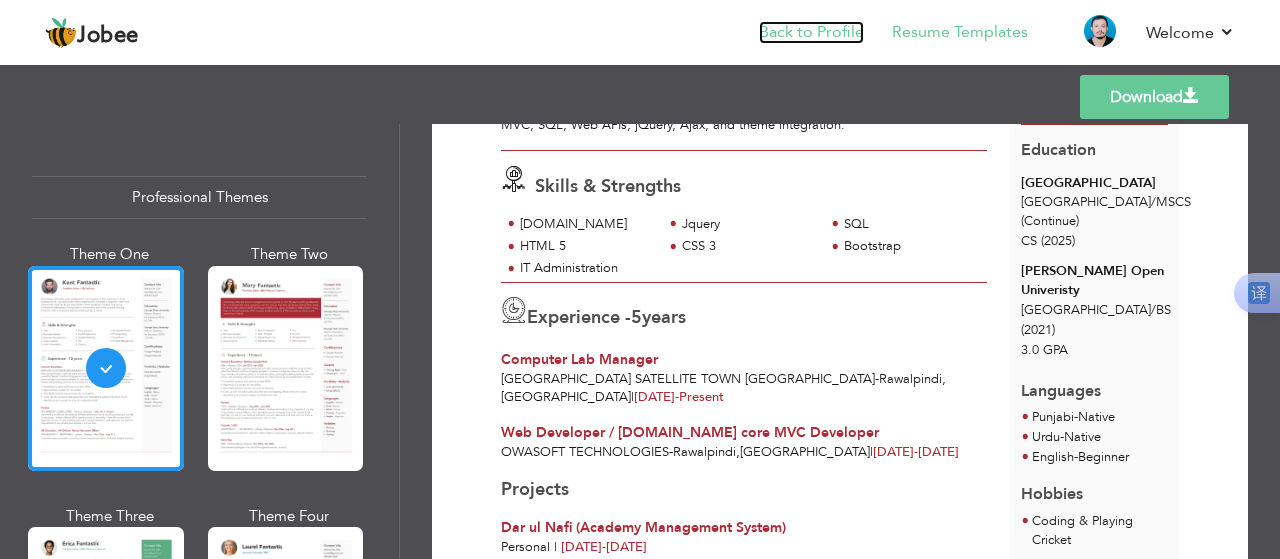 click on "Back to Profile" at bounding box center [811, 32] 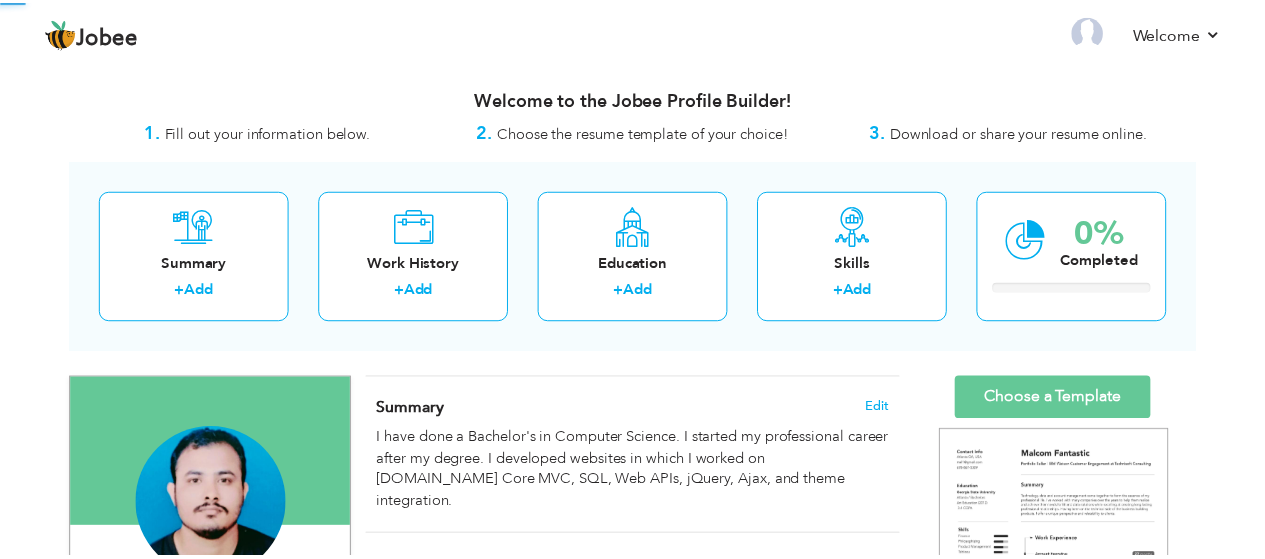 scroll, scrollTop: 0, scrollLeft: 0, axis: both 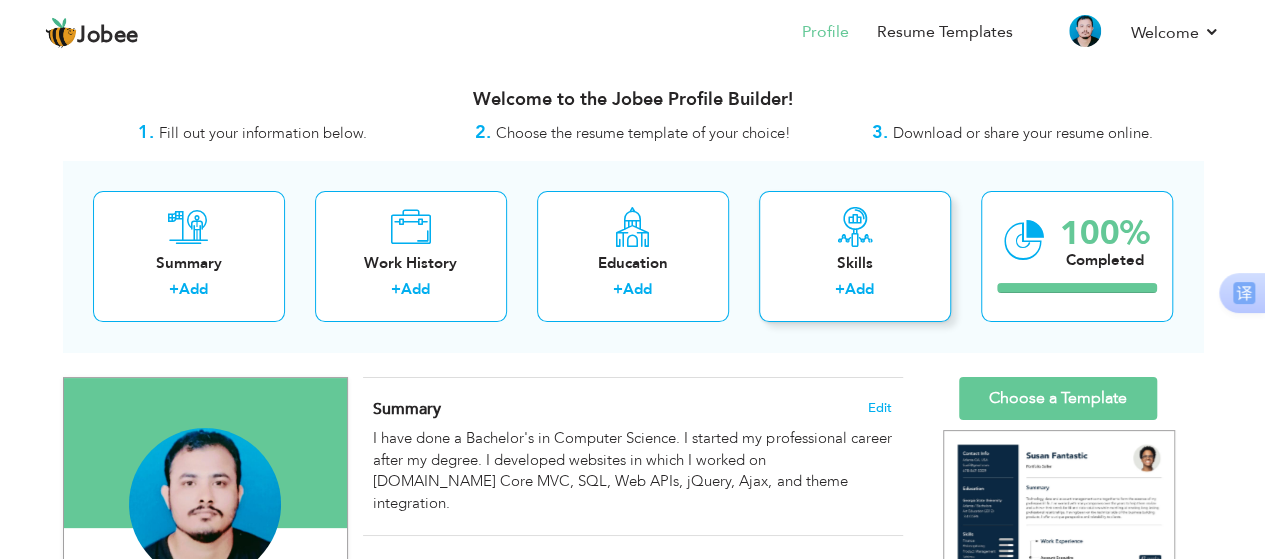 click on "+  Add" at bounding box center [855, 292] 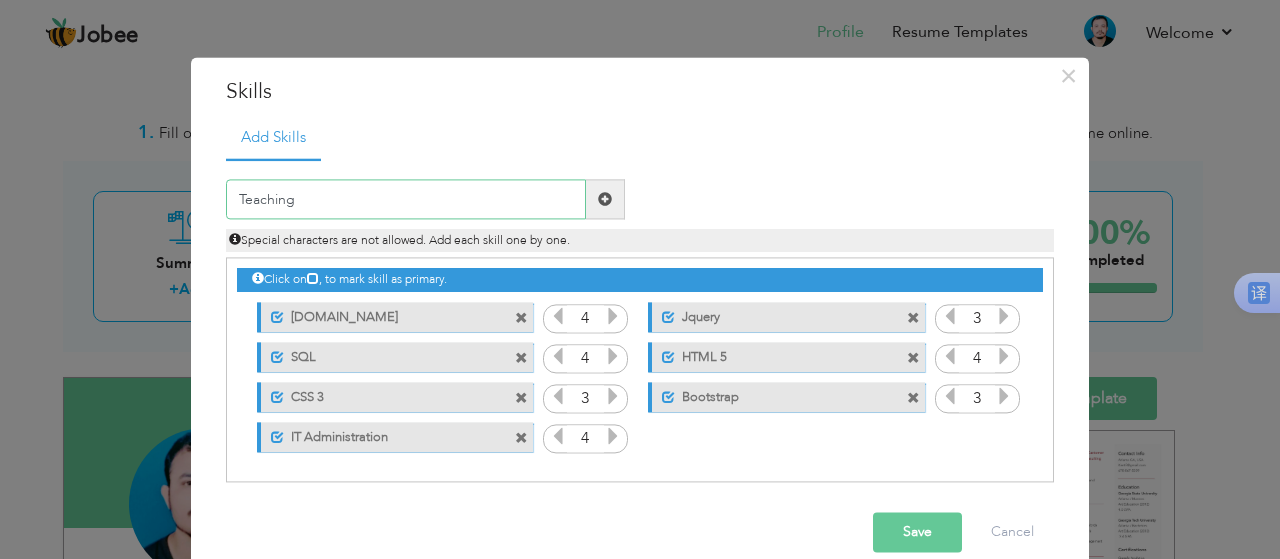 type on "Teaching" 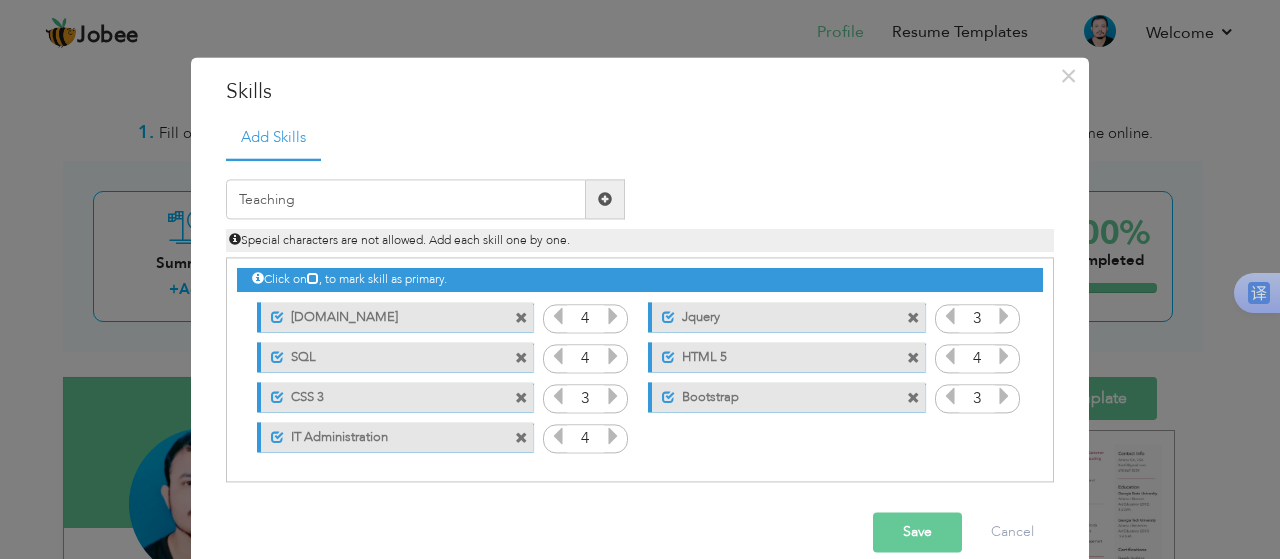 click at bounding box center [605, 199] 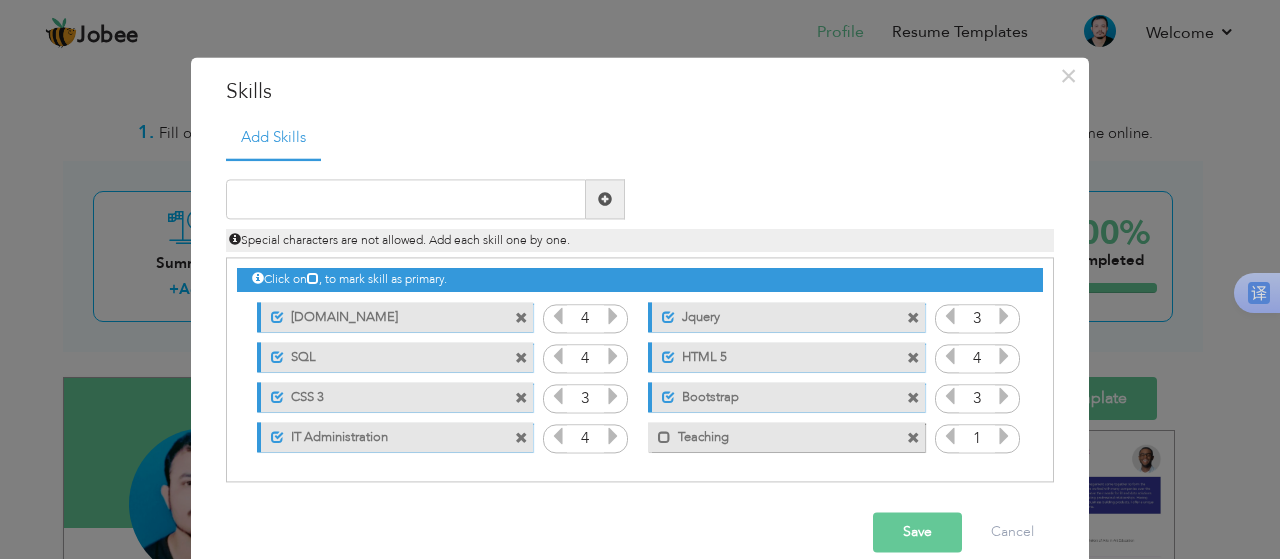 click at bounding box center [1004, 437] 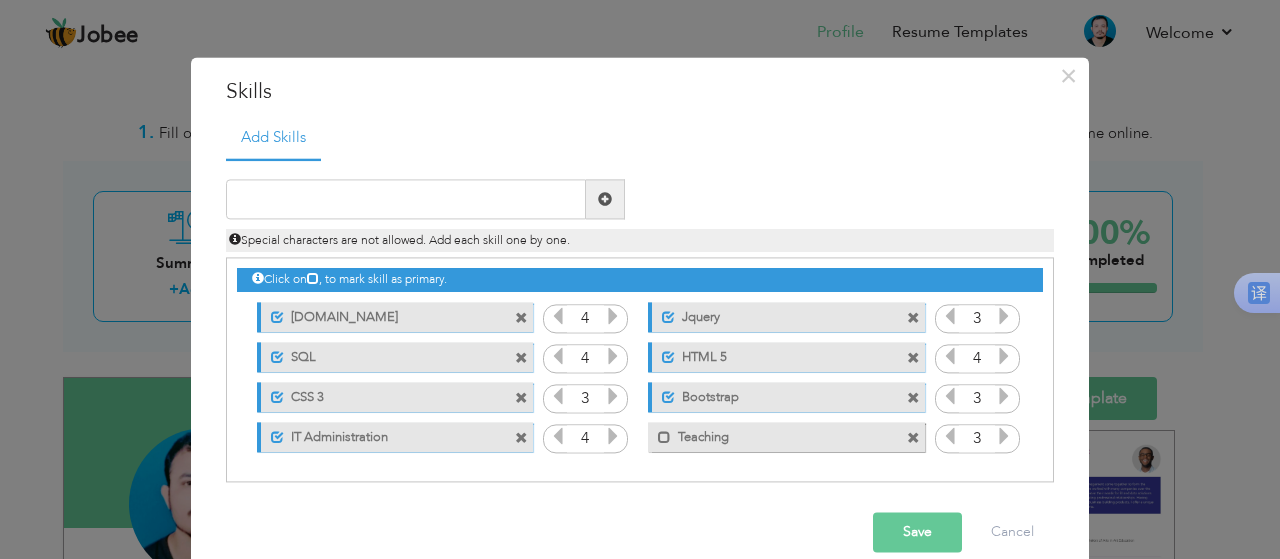 click at bounding box center (1004, 437) 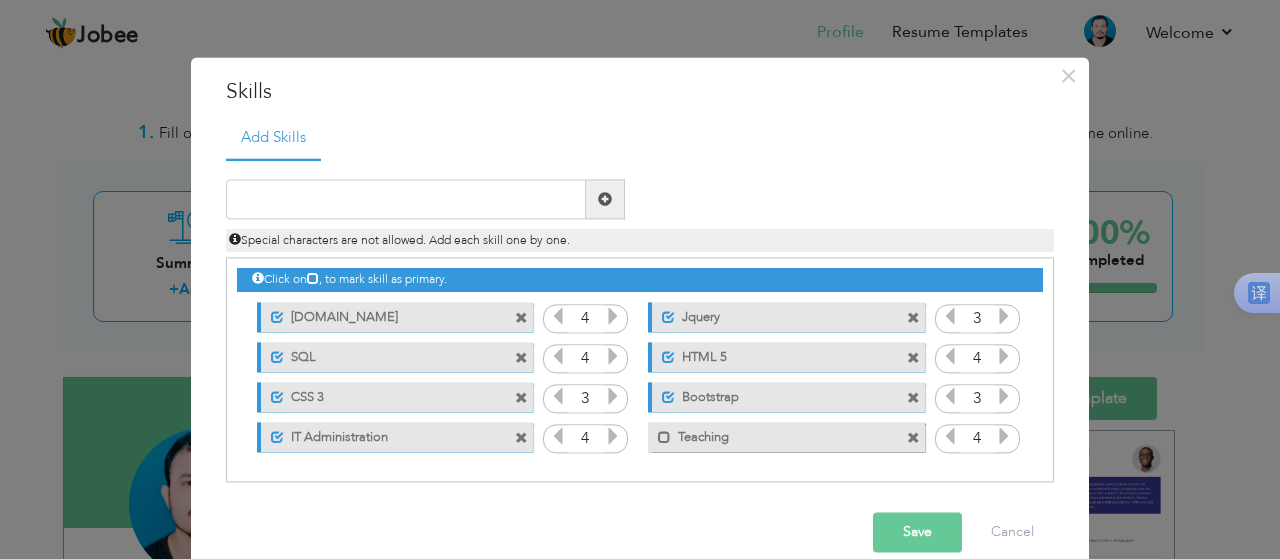 click at bounding box center [1004, 437] 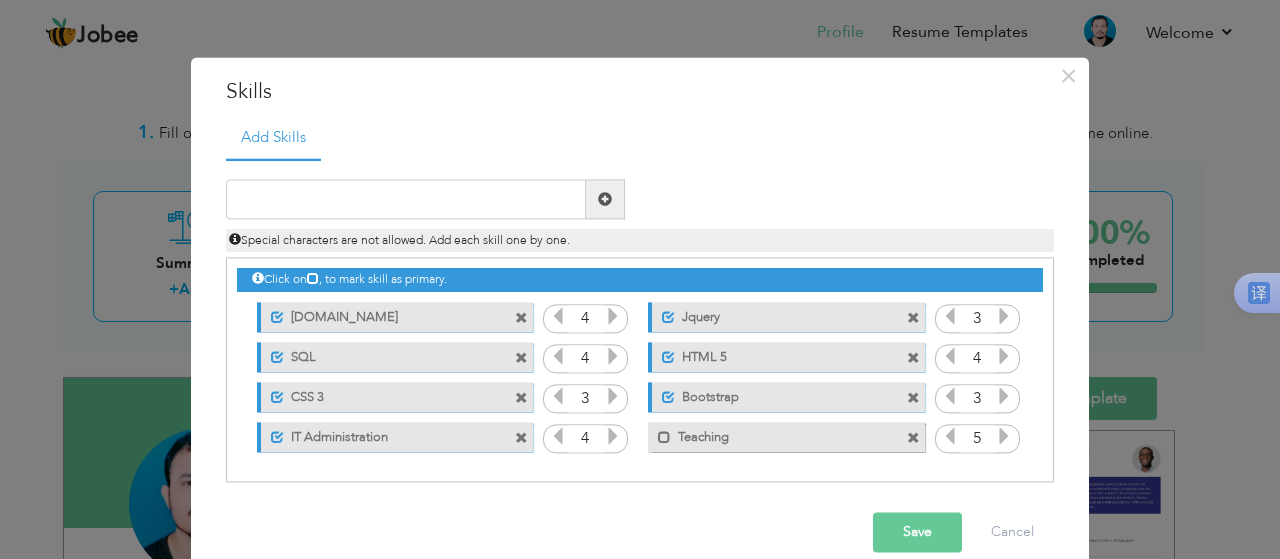 click at bounding box center [1004, 437] 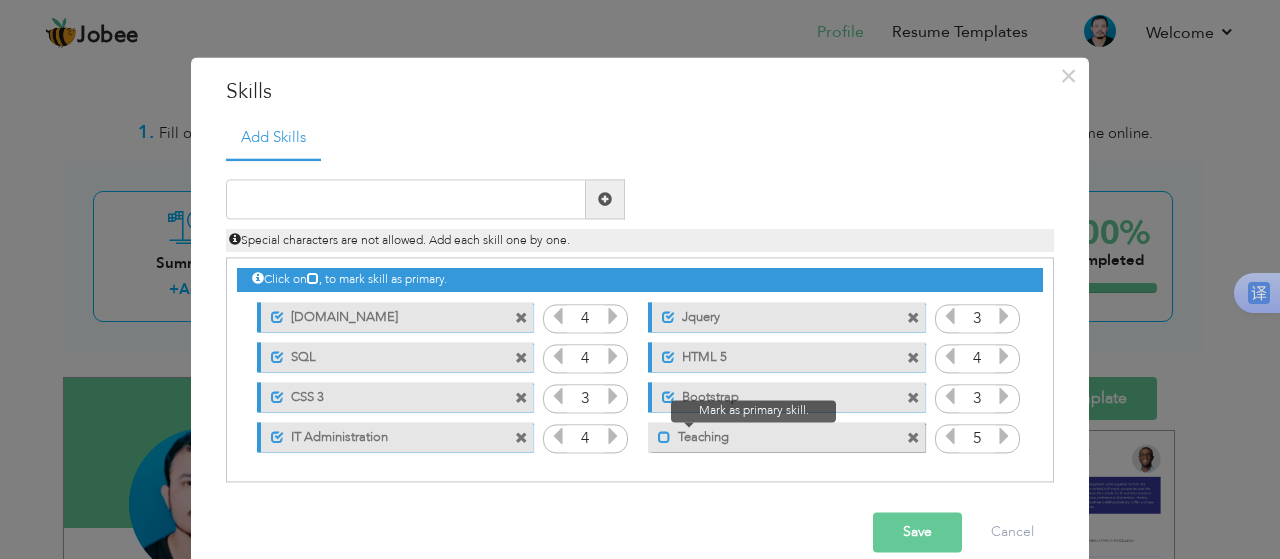 click at bounding box center (664, 437) 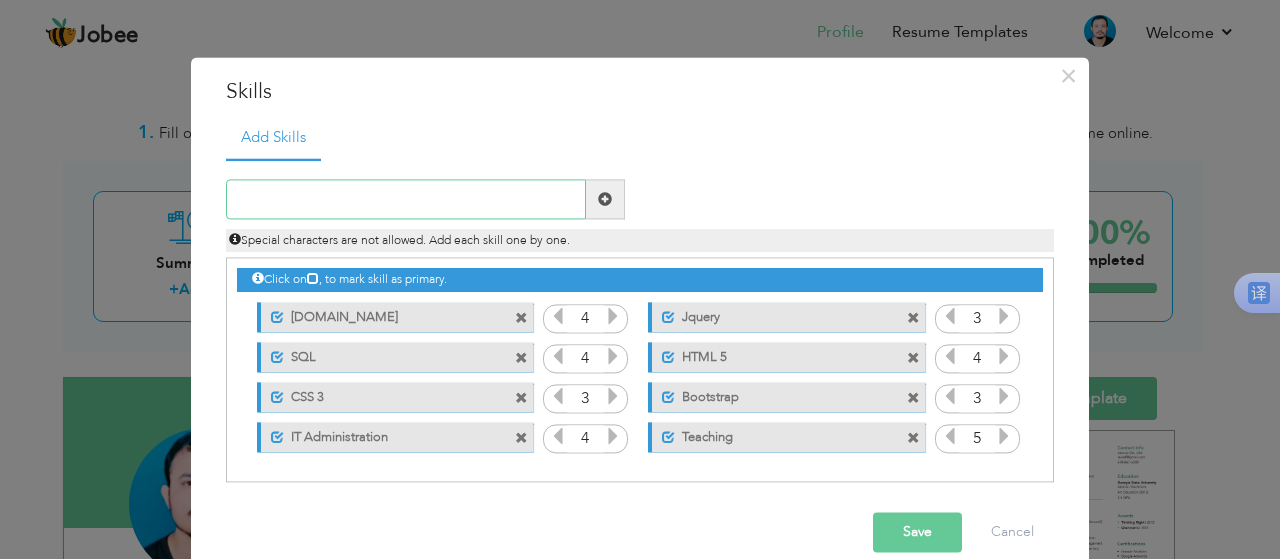 click at bounding box center (406, 200) 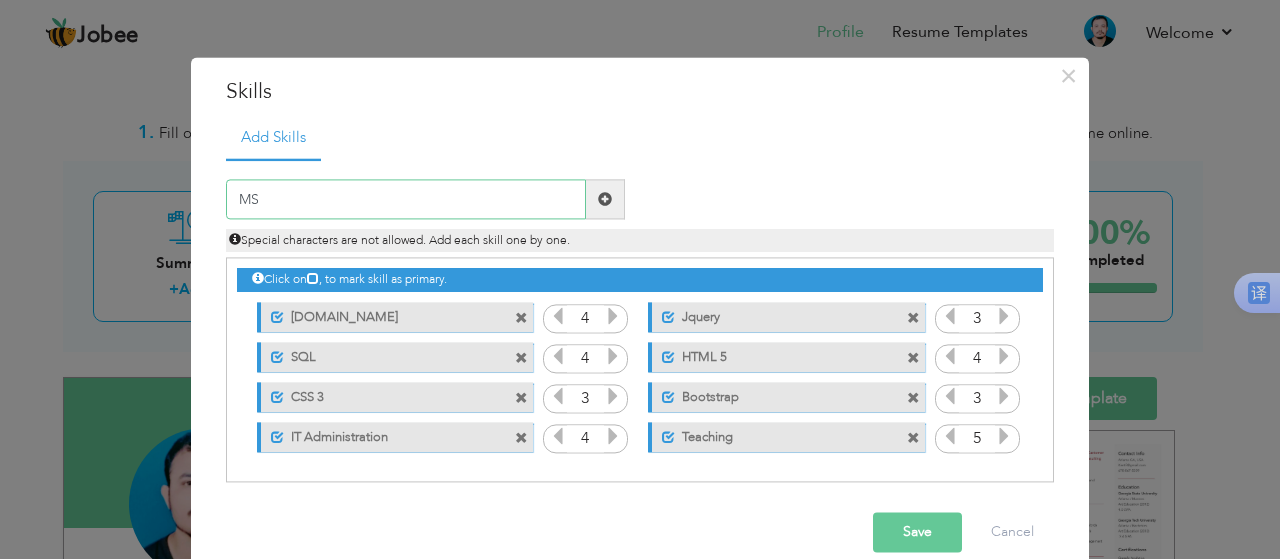 type on "M" 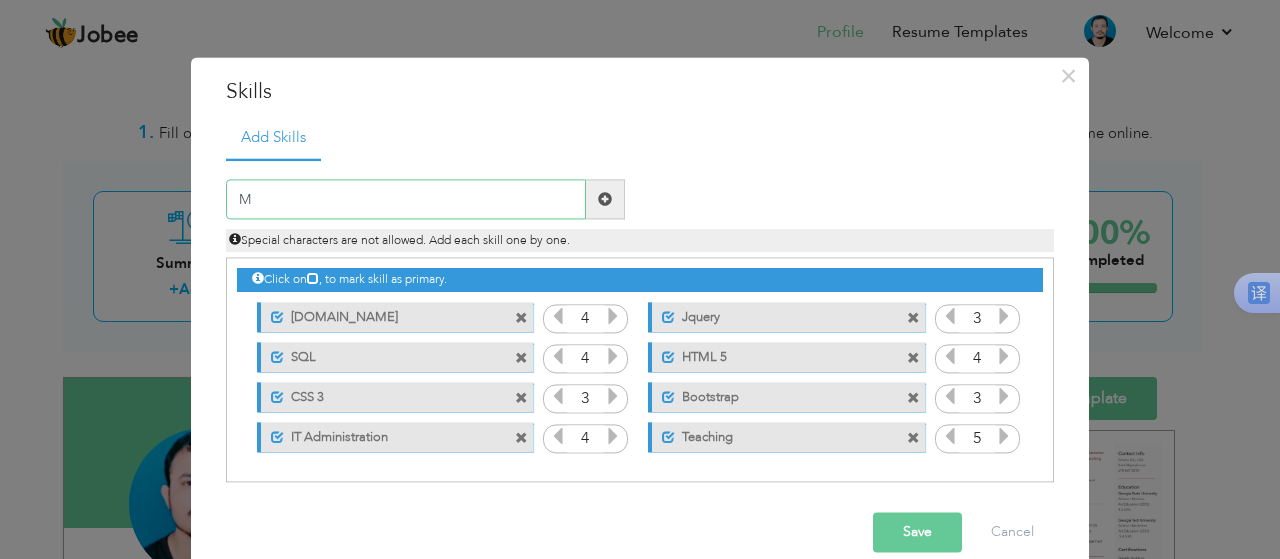 type 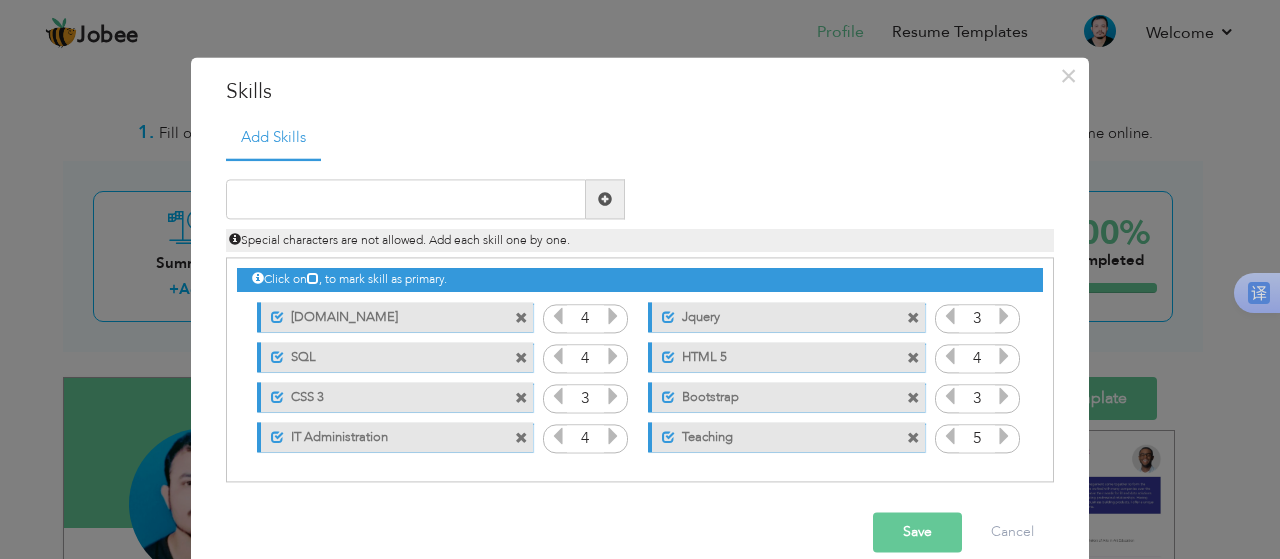 click on "Save" at bounding box center (917, 533) 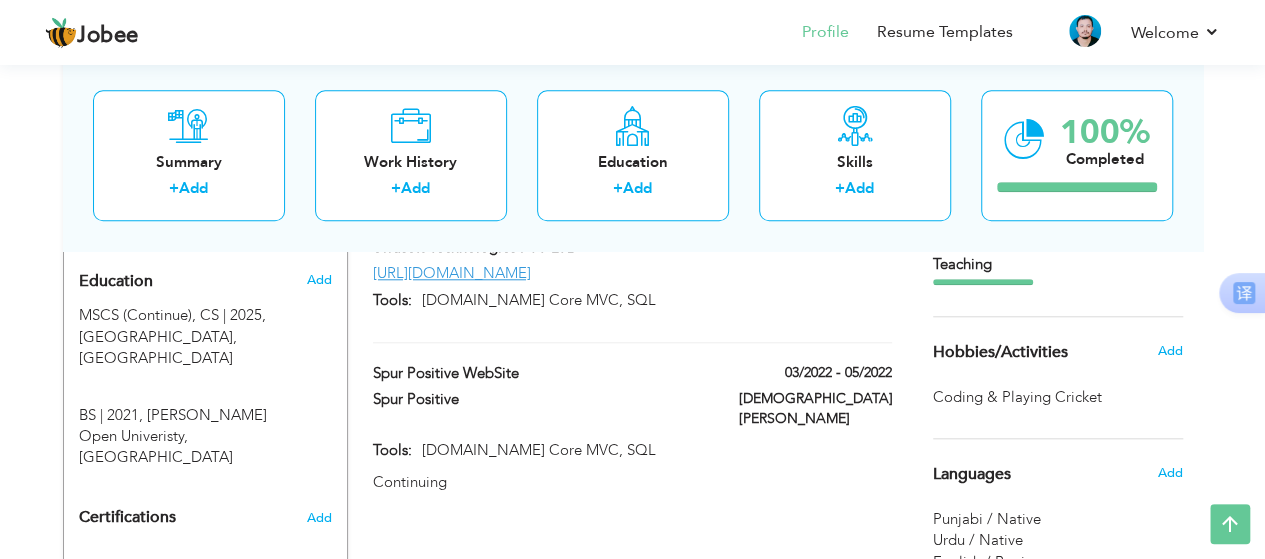 scroll, scrollTop: 841, scrollLeft: 0, axis: vertical 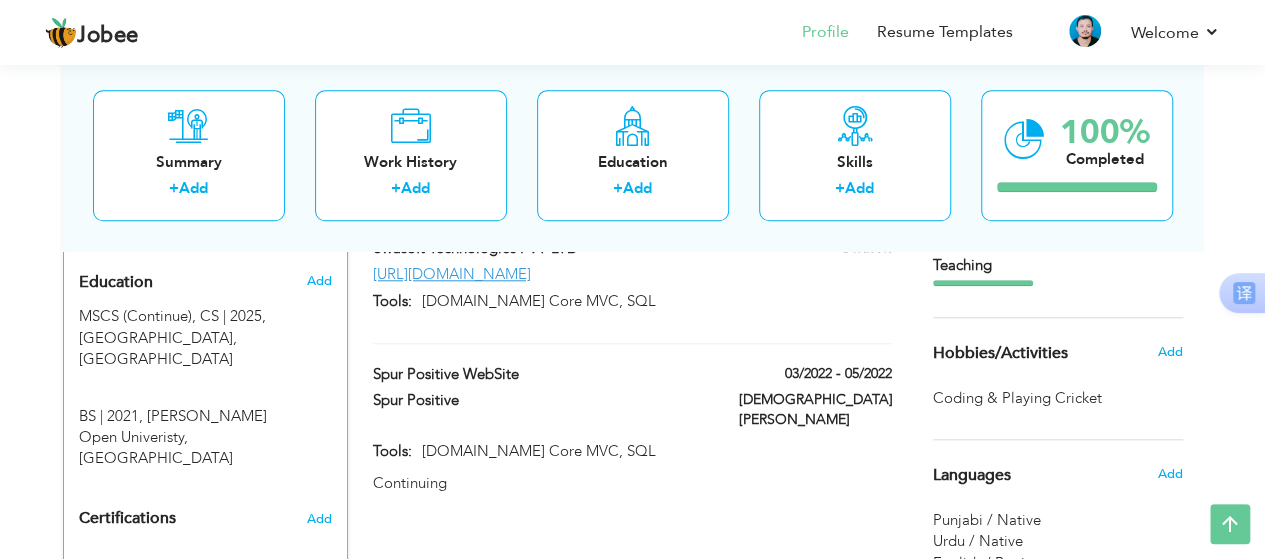 drag, startPoint x: 1067, startPoint y: 387, endPoint x: 1045, endPoint y: 351, distance: 42.190044 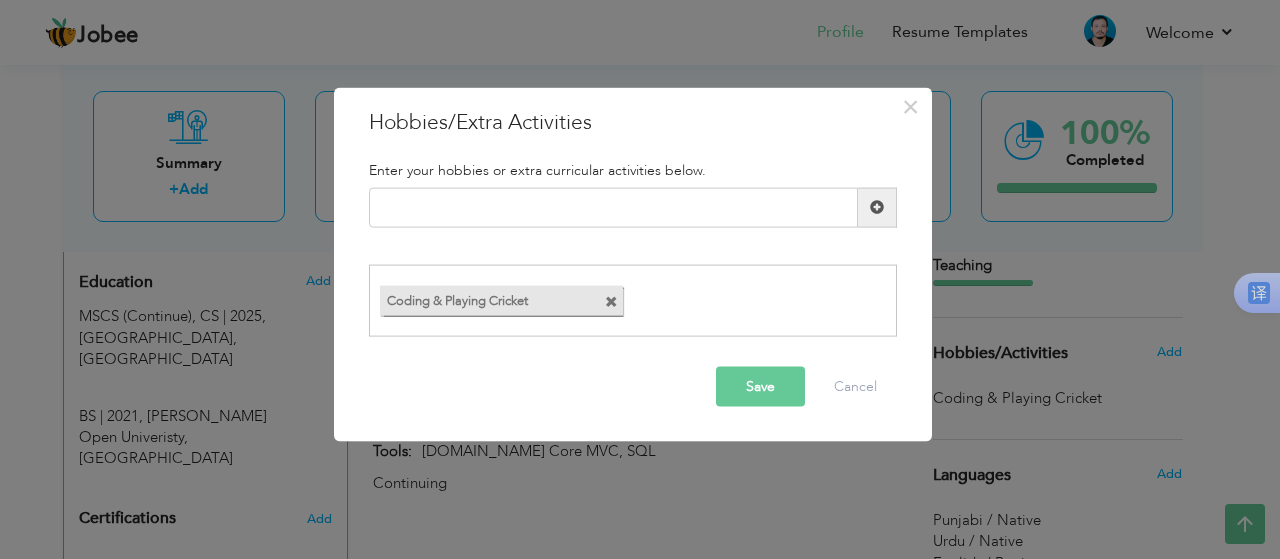 click at bounding box center [611, 302] 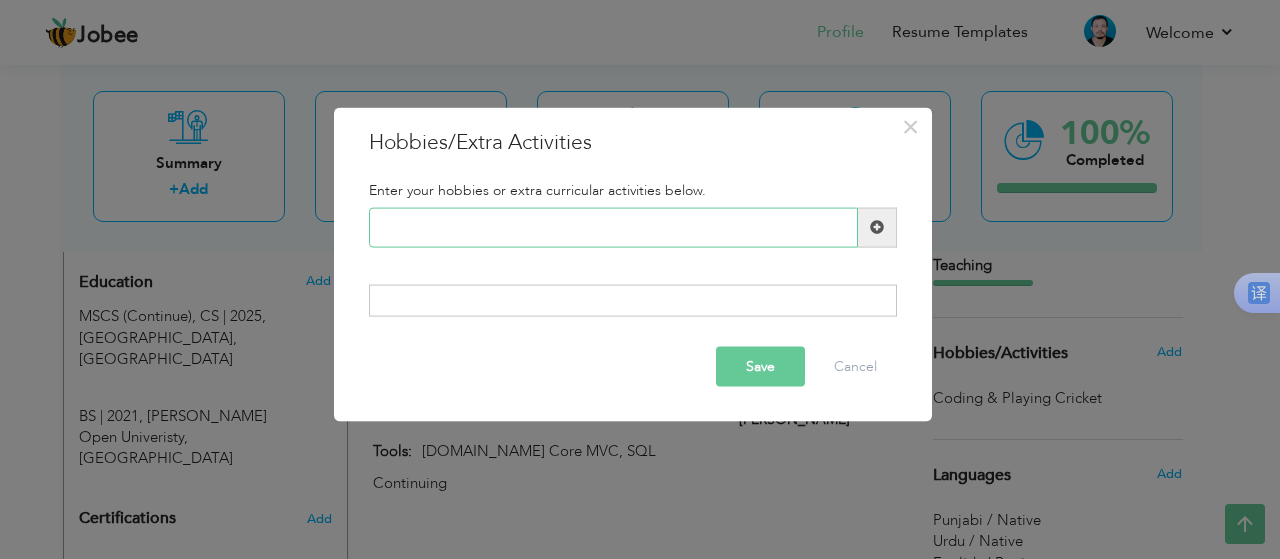 click at bounding box center (613, 227) 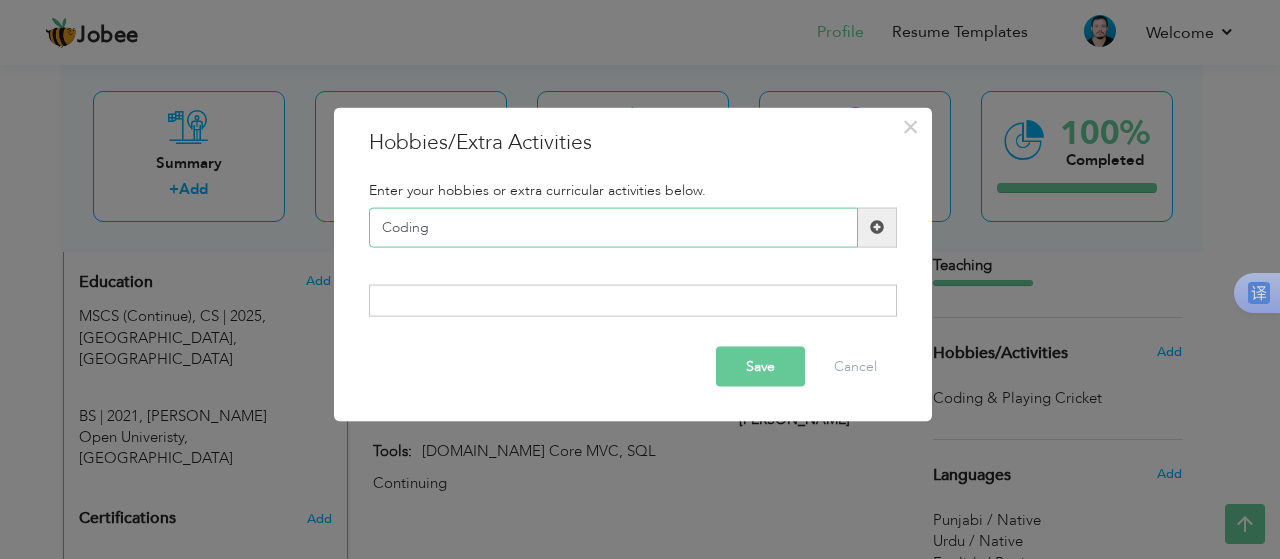 type on "Coding" 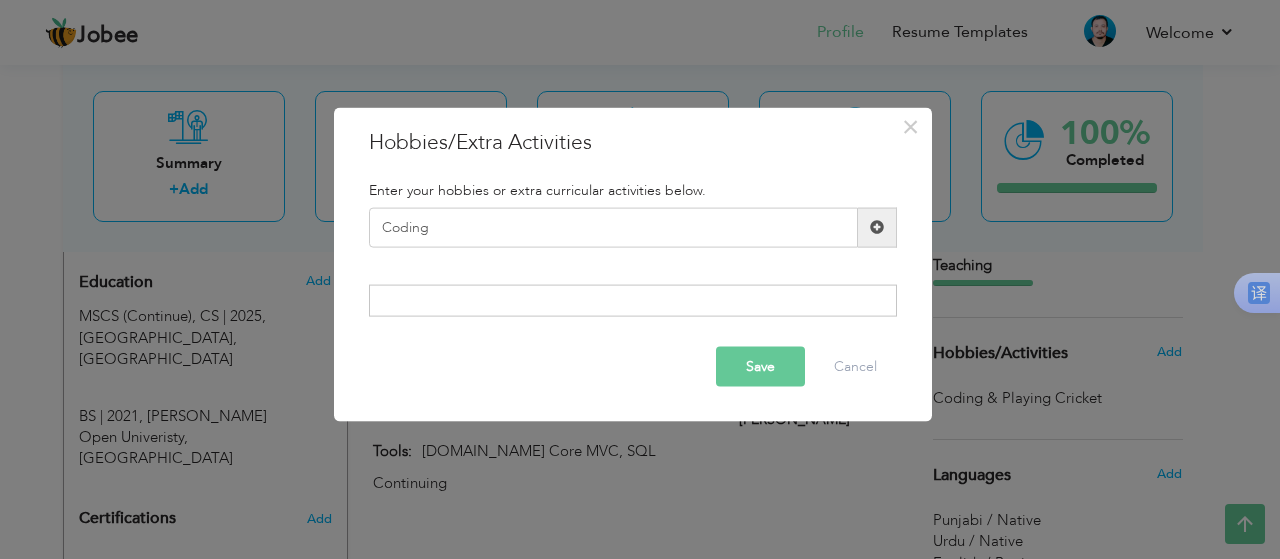 click at bounding box center (877, 227) 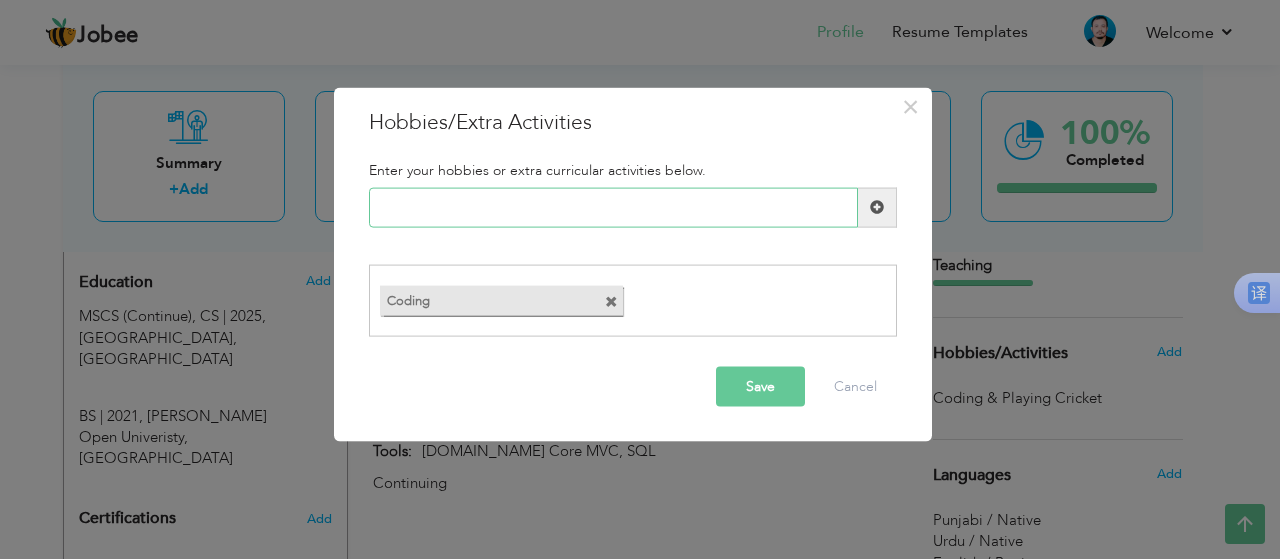 click at bounding box center (613, 207) 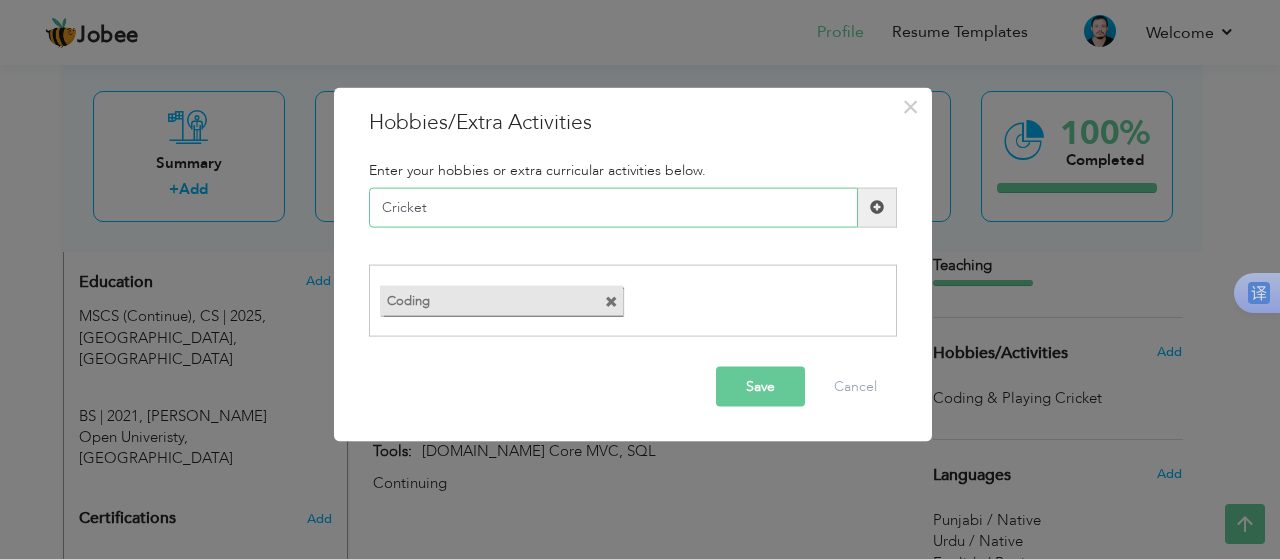 type on "Cricket" 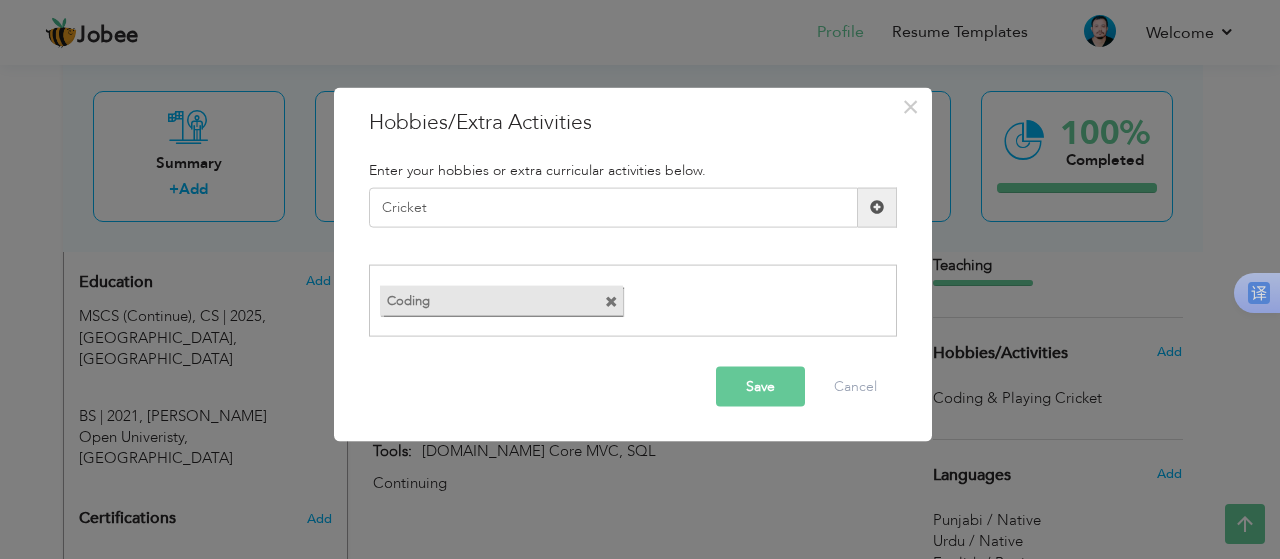 click at bounding box center [877, 207] 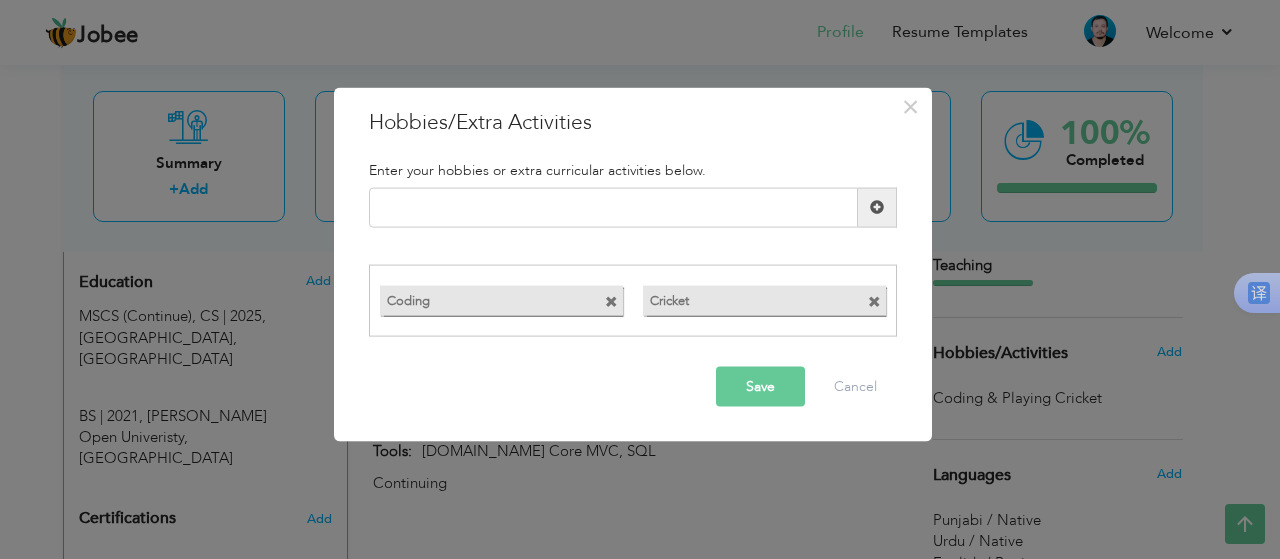 click on "Save" at bounding box center [760, 387] 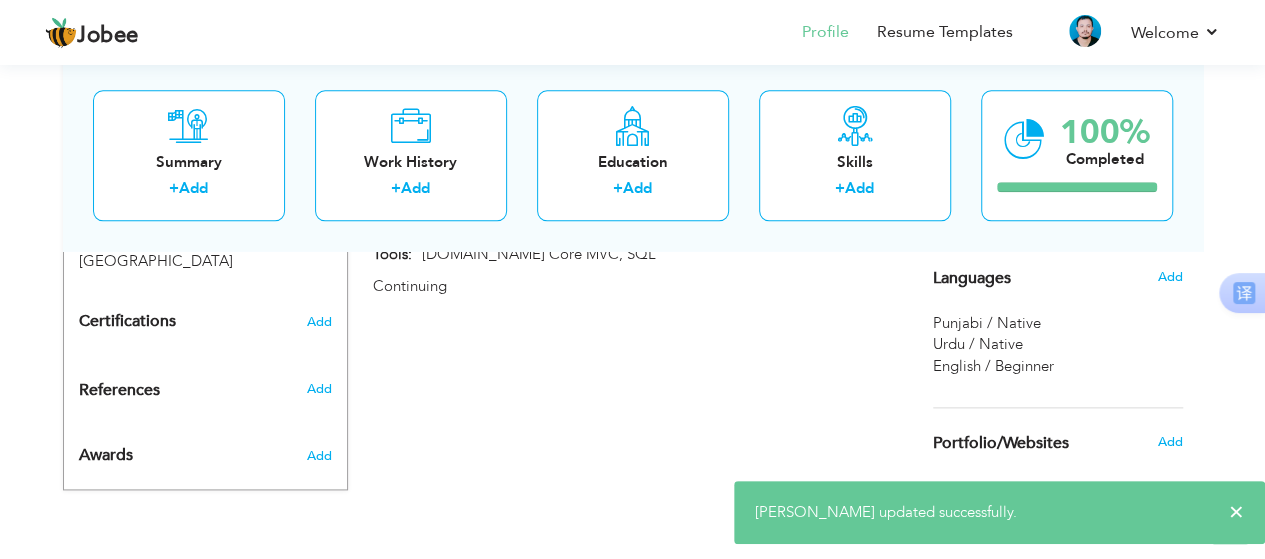 scroll, scrollTop: 1040, scrollLeft: 0, axis: vertical 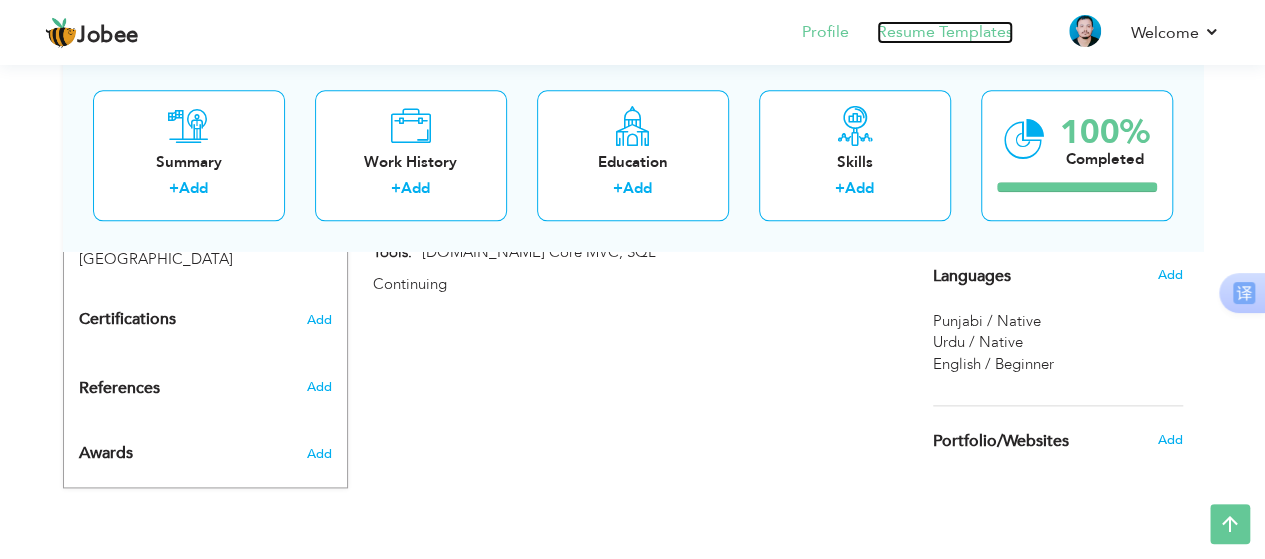 click on "Resume Templates" at bounding box center [945, 32] 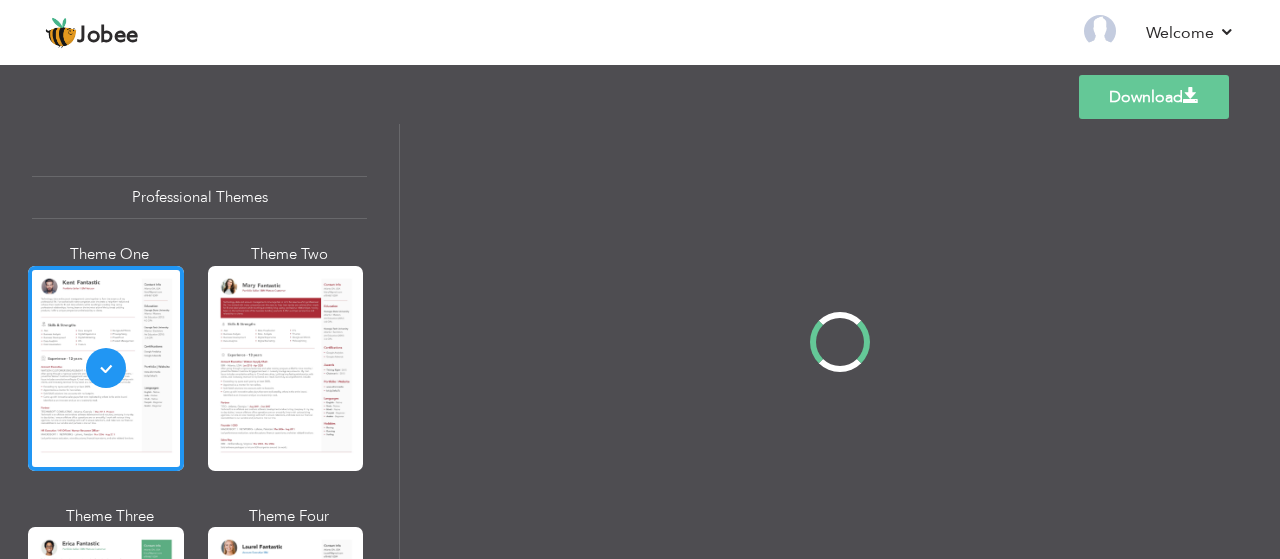 scroll, scrollTop: 0, scrollLeft: 0, axis: both 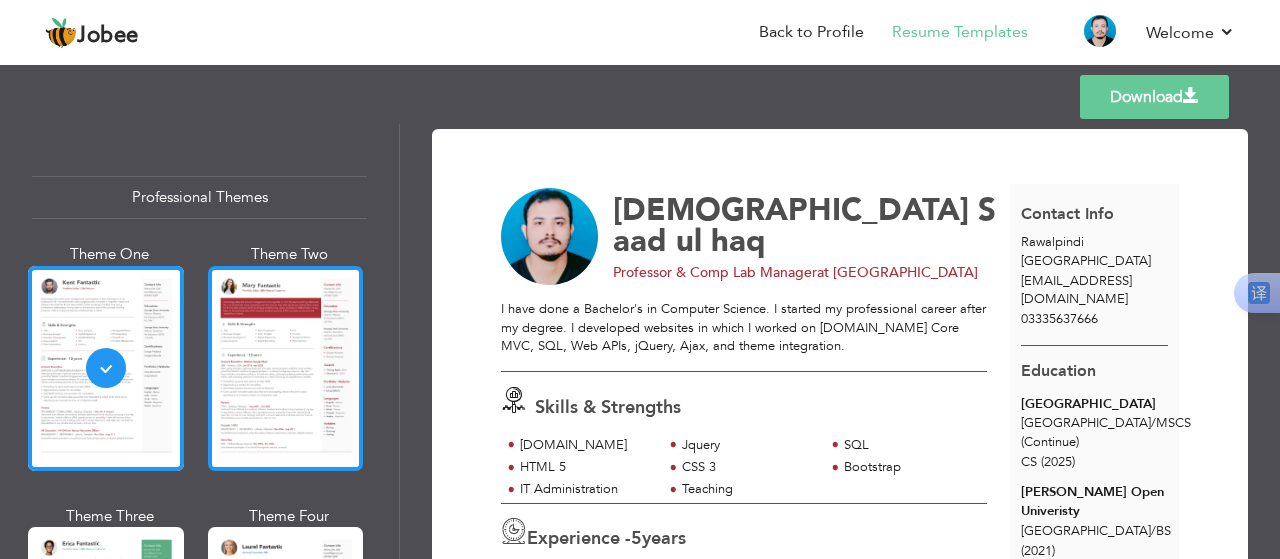 click at bounding box center [286, 368] 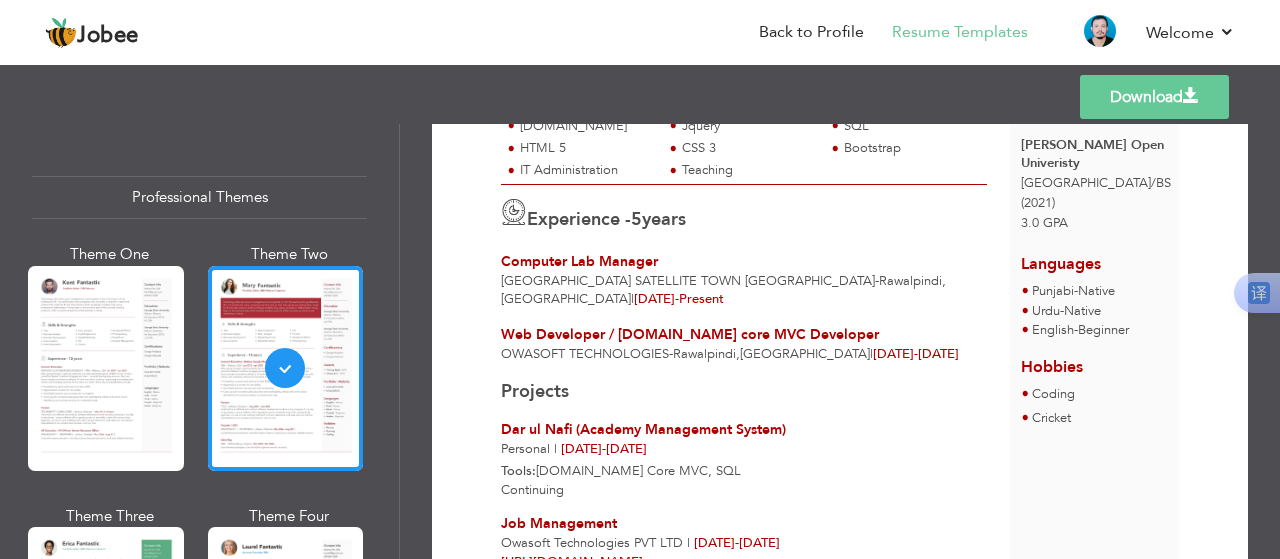 scroll, scrollTop: 334, scrollLeft: 0, axis: vertical 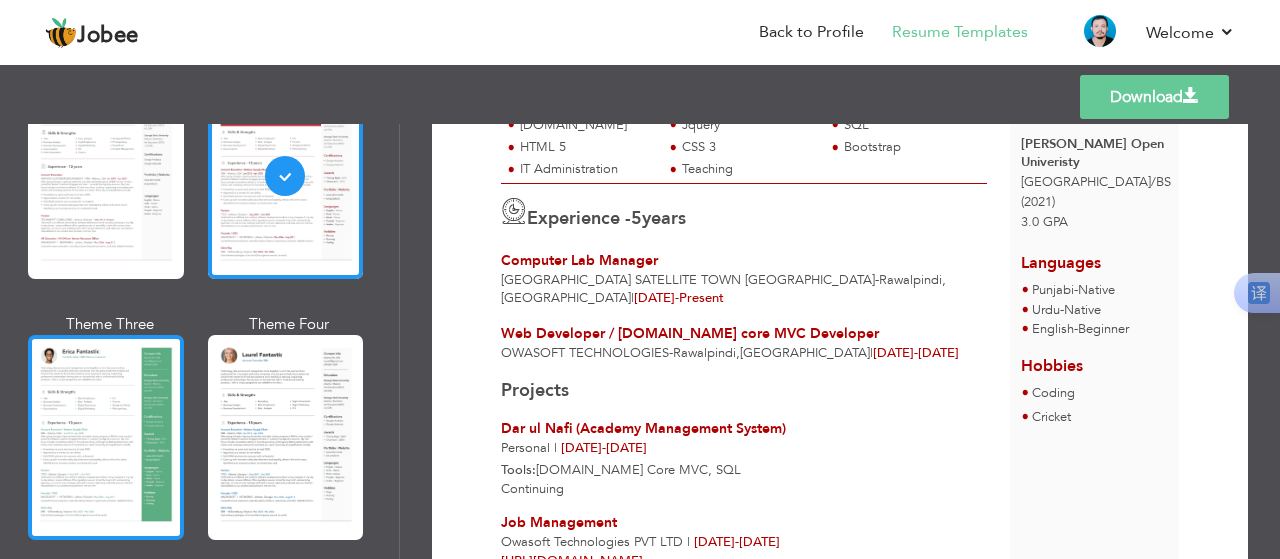 click at bounding box center [106, 437] 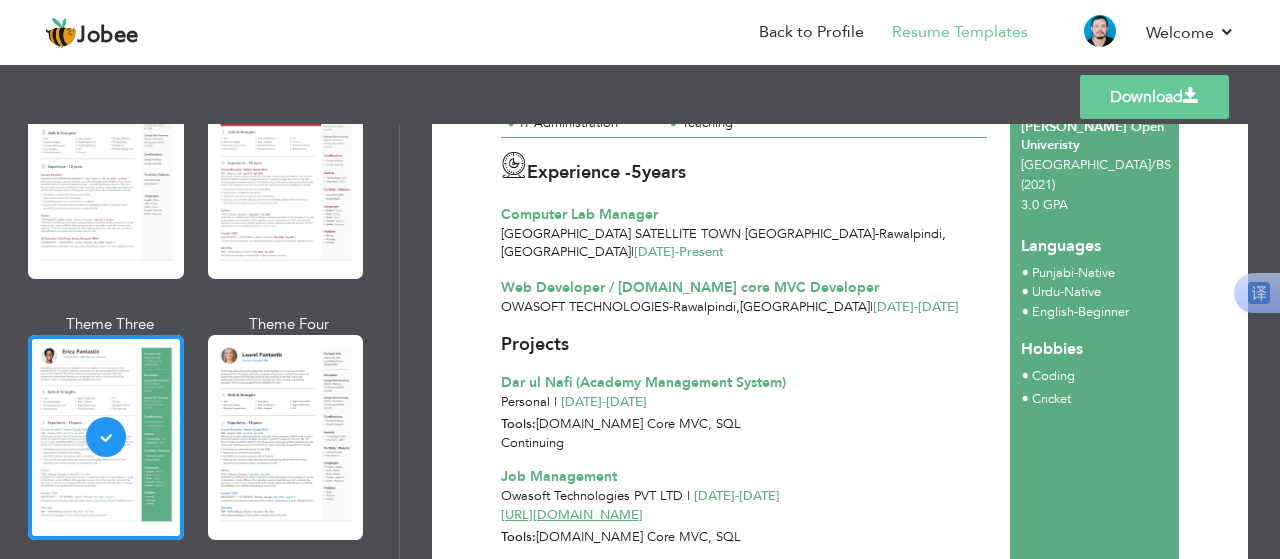 scroll, scrollTop: 516, scrollLeft: 0, axis: vertical 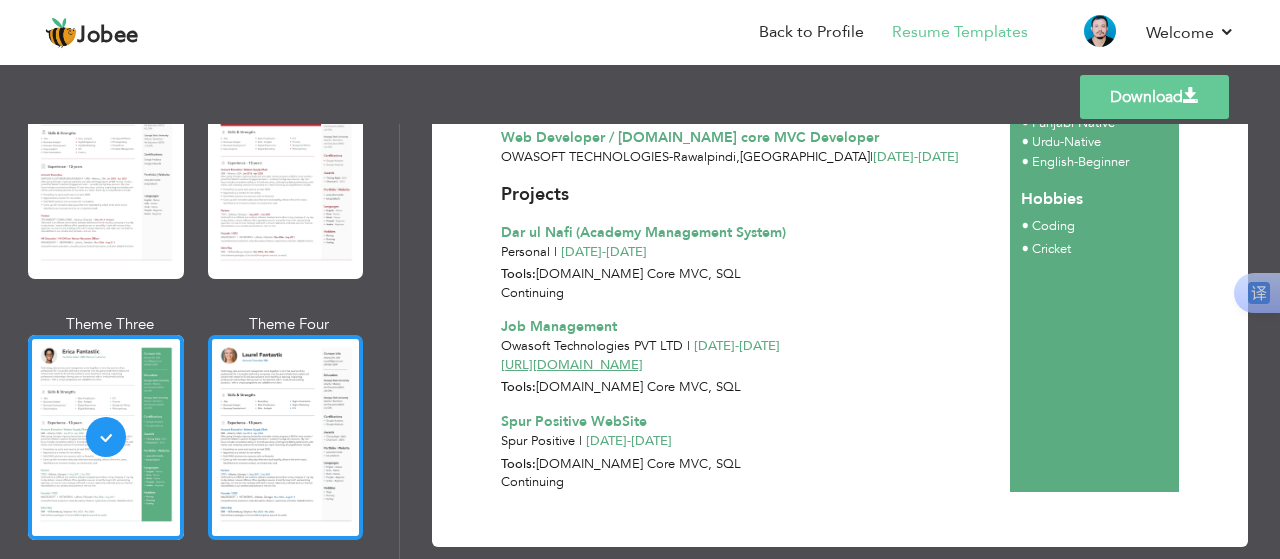 click at bounding box center [286, 437] 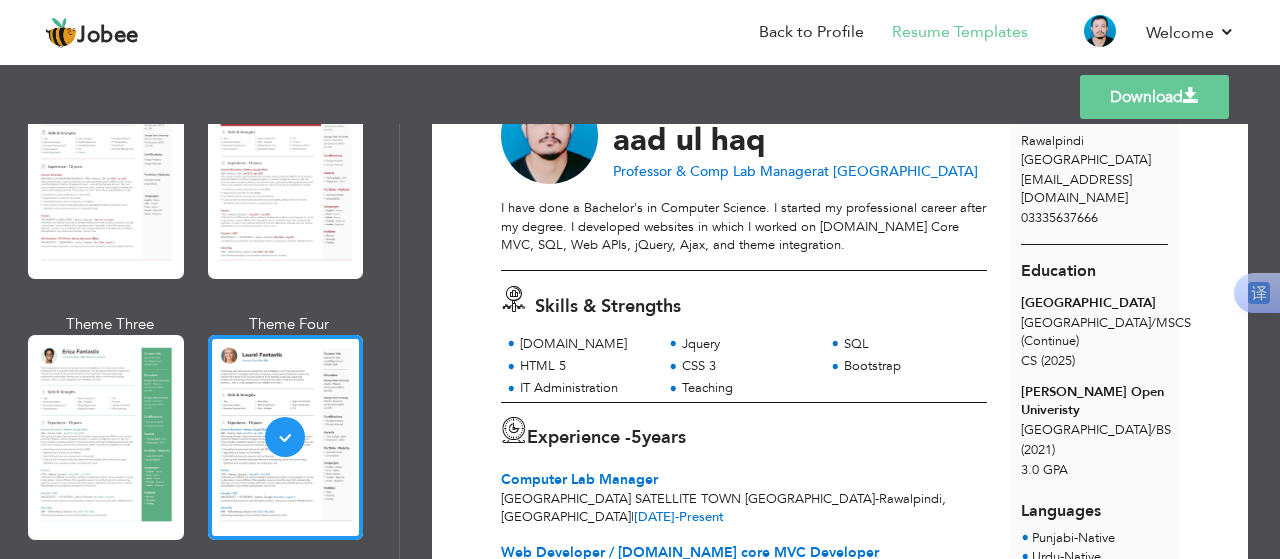 scroll, scrollTop: 0, scrollLeft: 0, axis: both 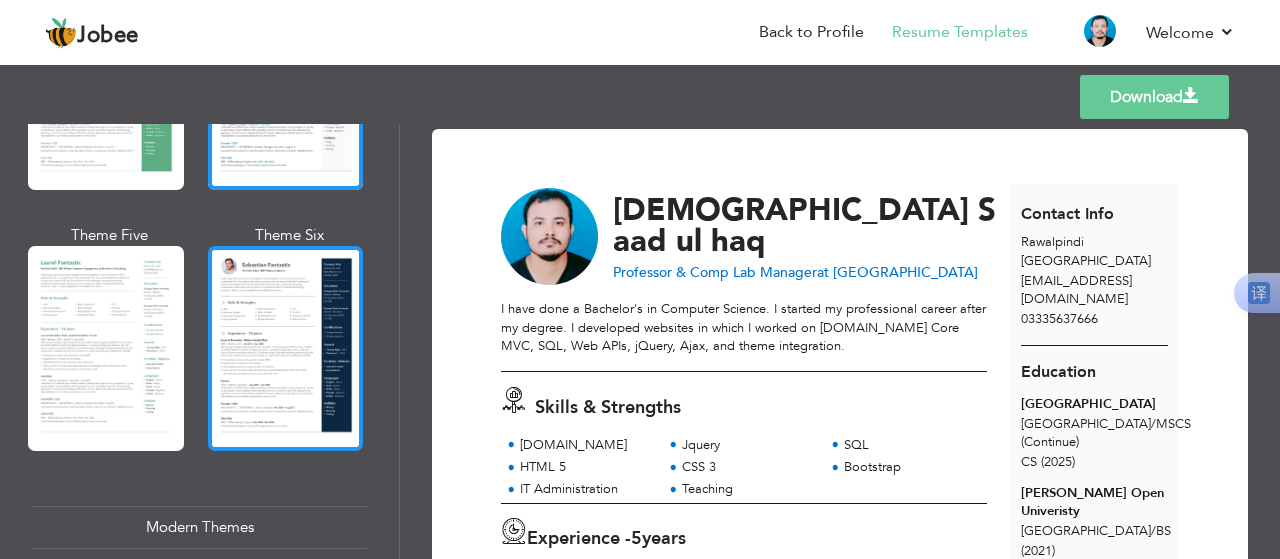 click at bounding box center (286, 348) 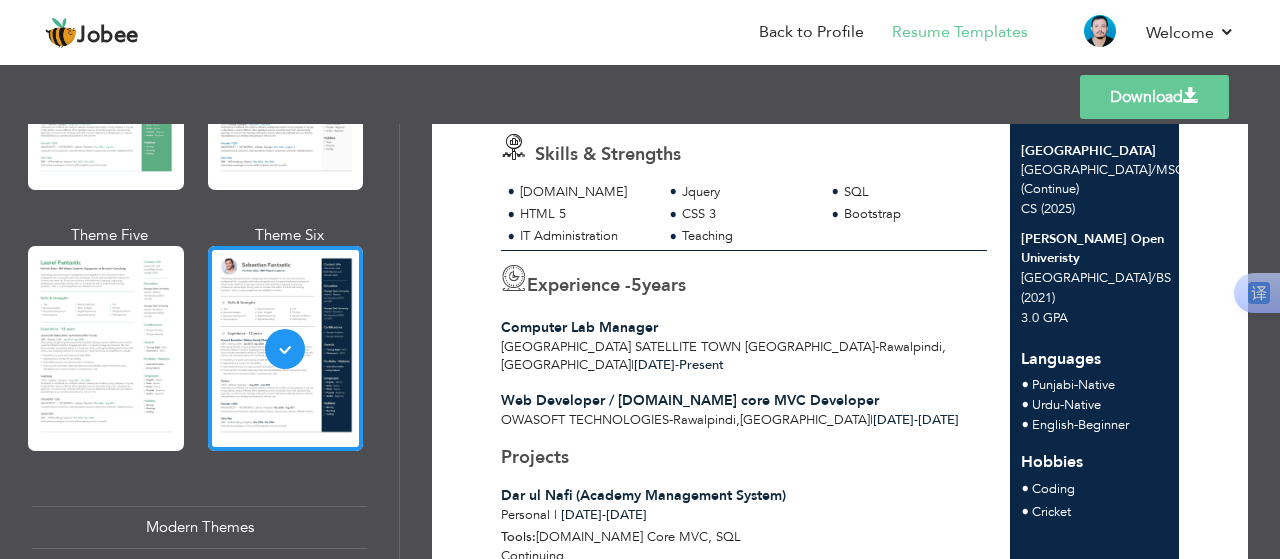 scroll, scrollTop: 252, scrollLeft: 0, axis: vertical 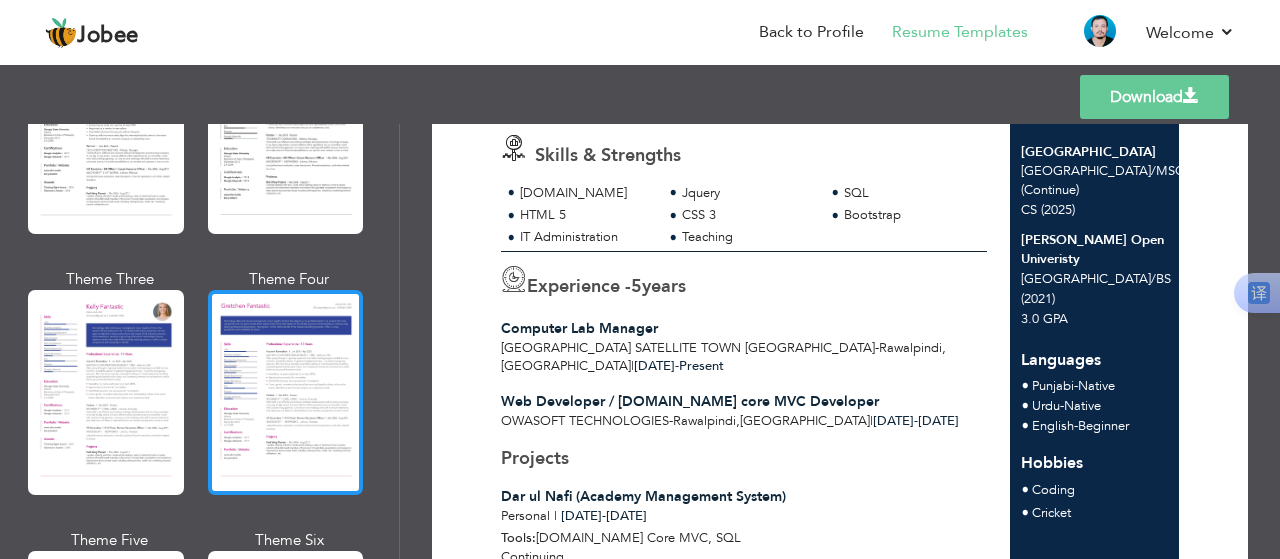 click at bounding box center (286, 392) 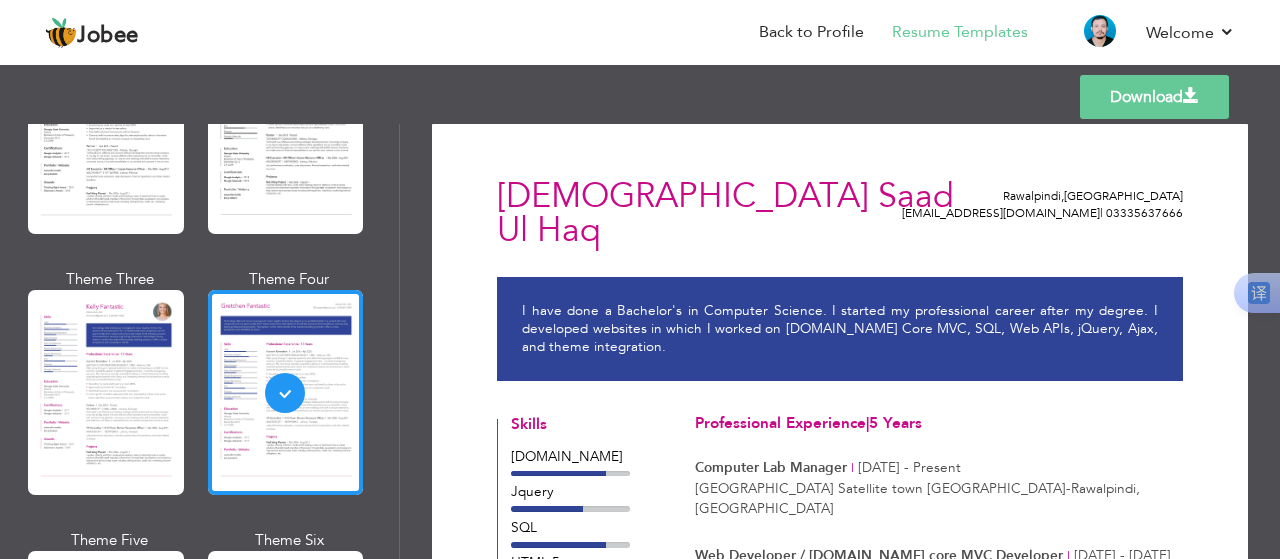 scroll, scrollTop: 0, scrollLeft: 0, axis: both 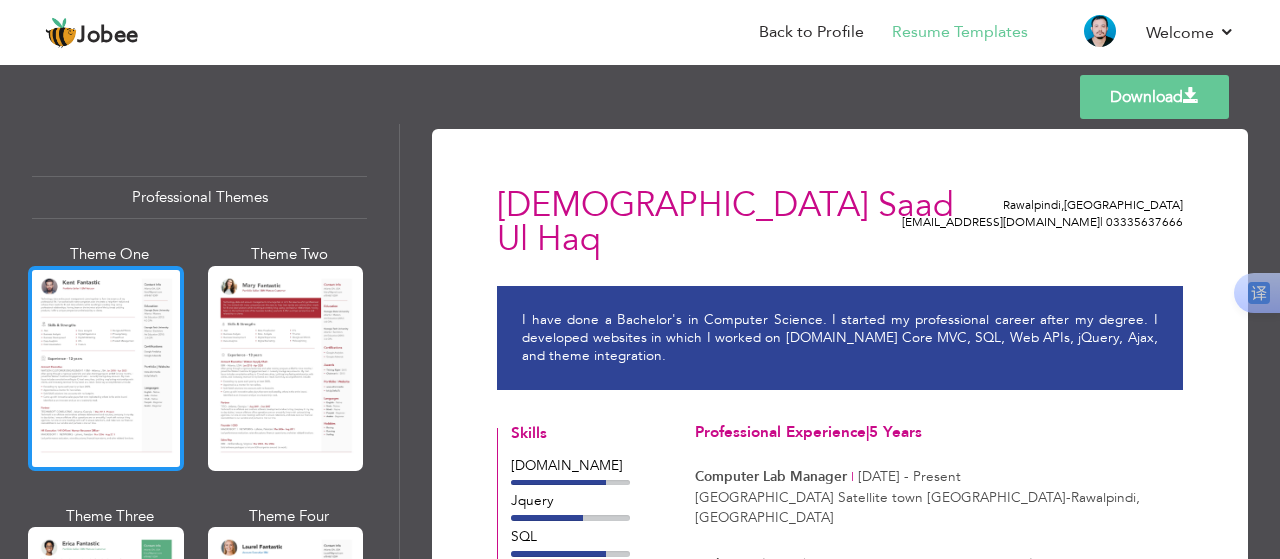 click at bounding box center [106, 368] 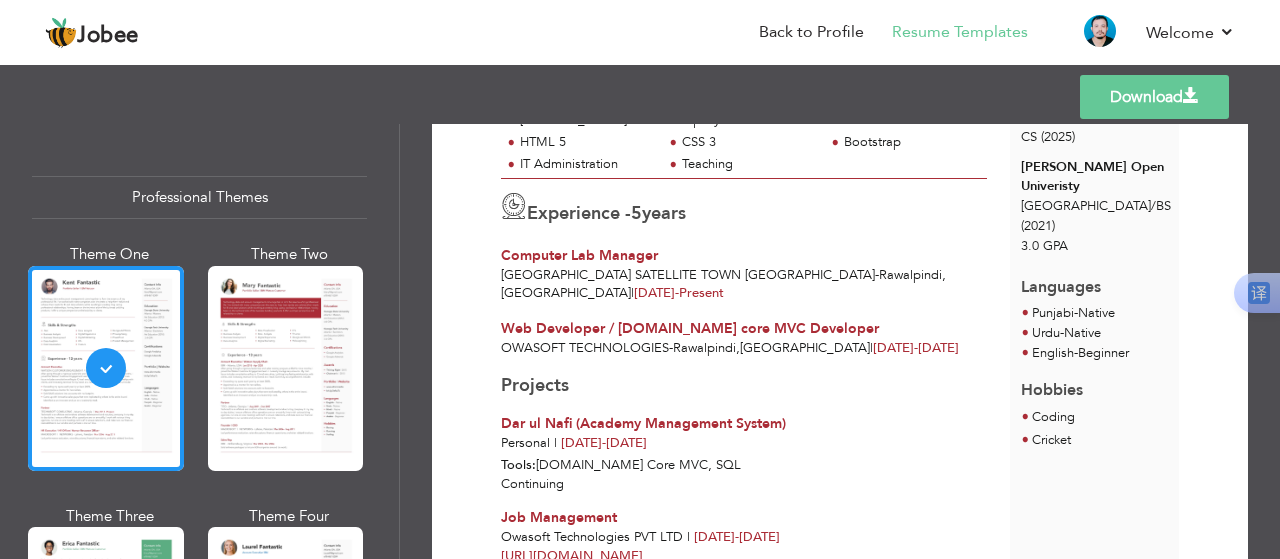 scroll, scrollTop: 0, scrollLeft: 0, axis: both 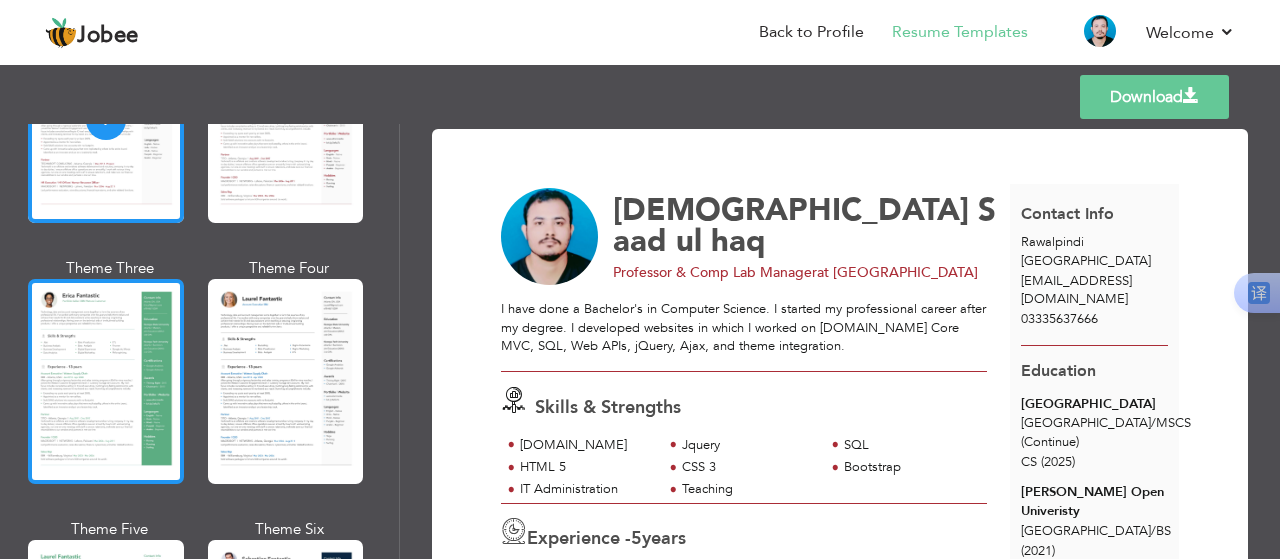 click at bounding box center [106, 381] 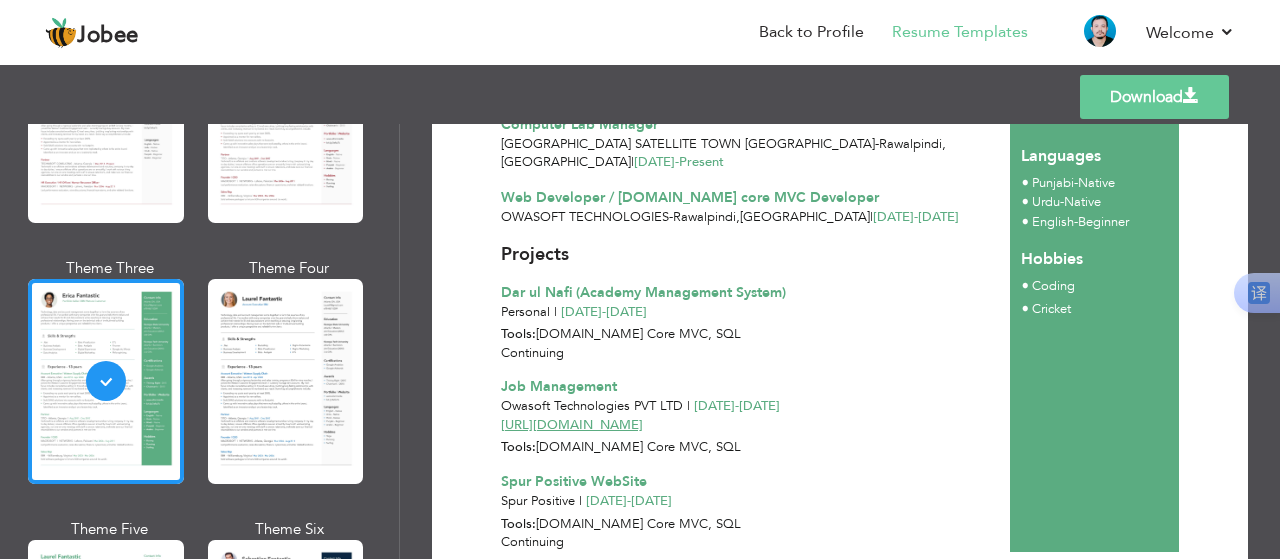 scroll, scrollTop: 487, scrollLeft: 0, axis: vertical 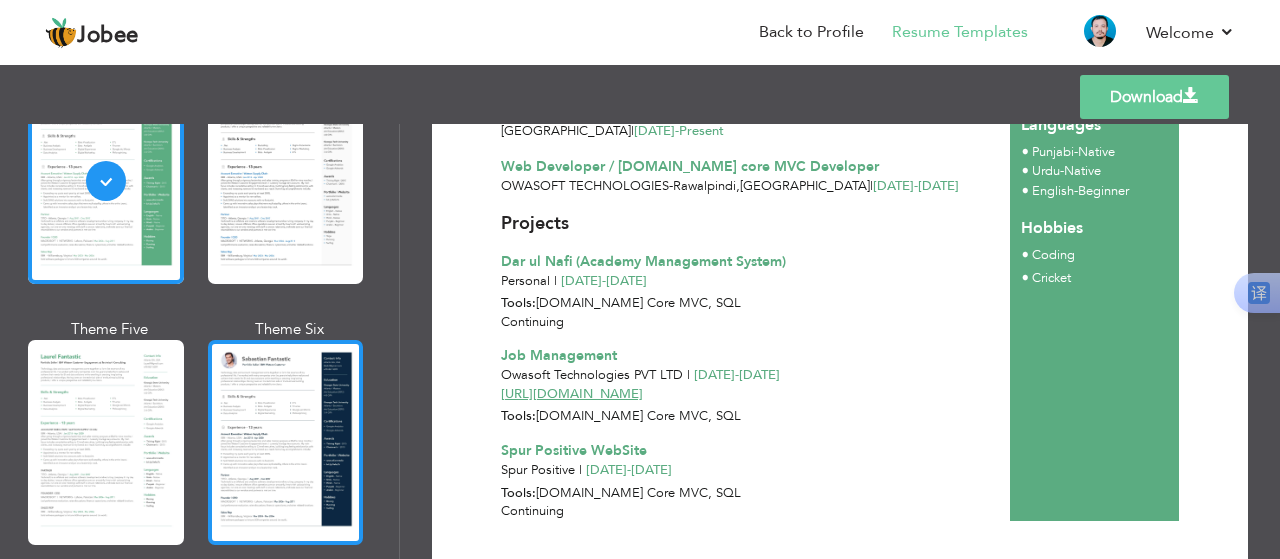 click at bounding box center [286, 442] 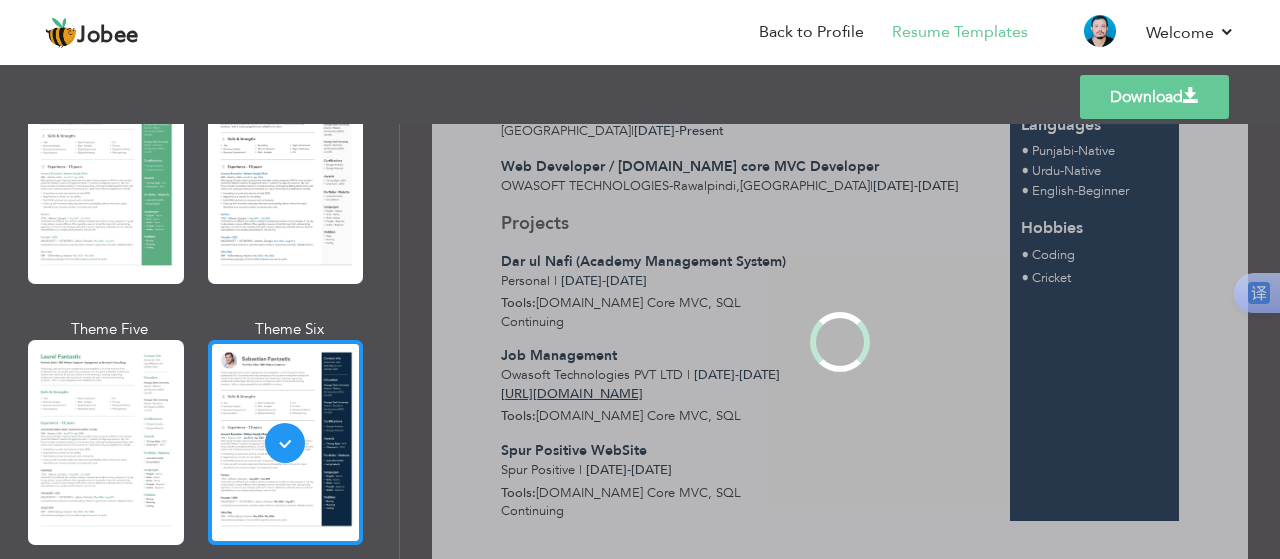 scroll, scrollTop: 0, scrollLeft: 0, axis: both 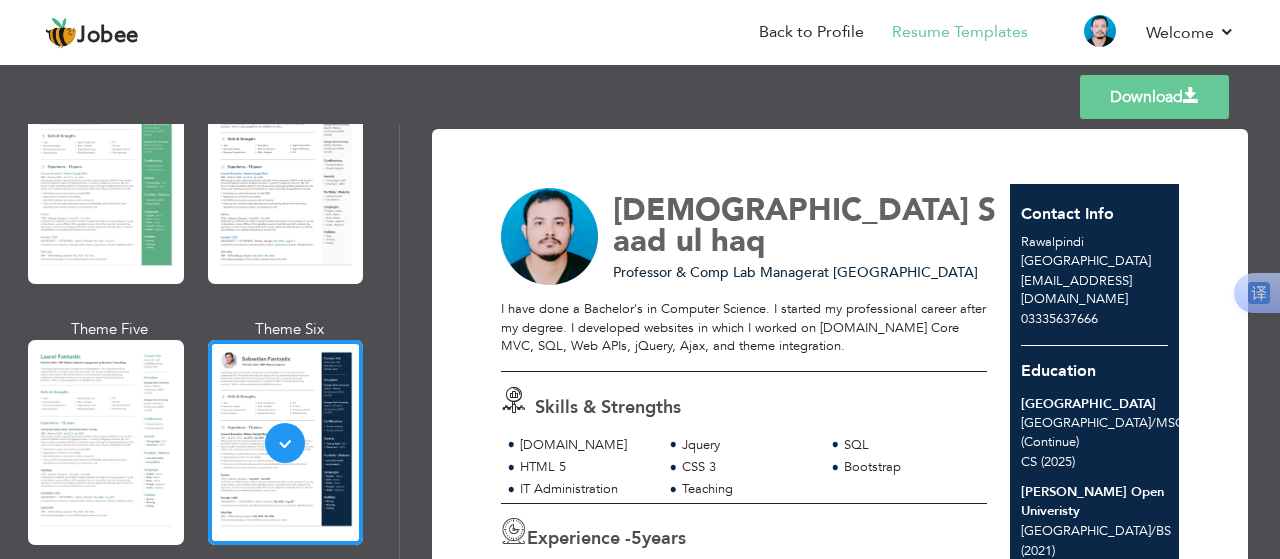 click on "Download" at bounding box center (1154, 97) 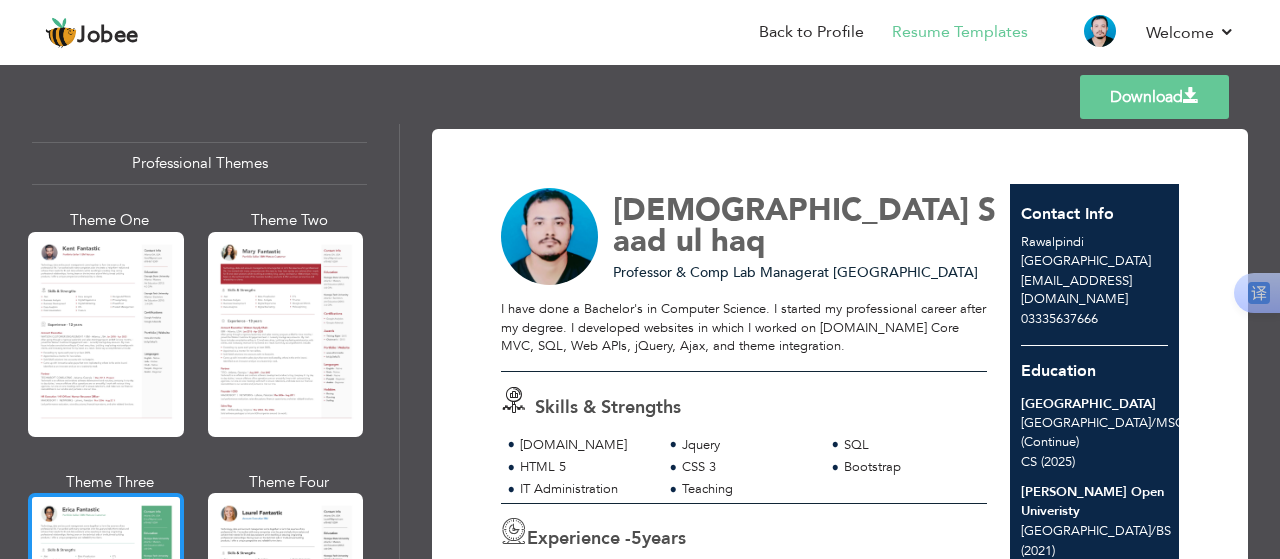 scroll, scrollTop: 0, scrollLeft: 0, axis: both 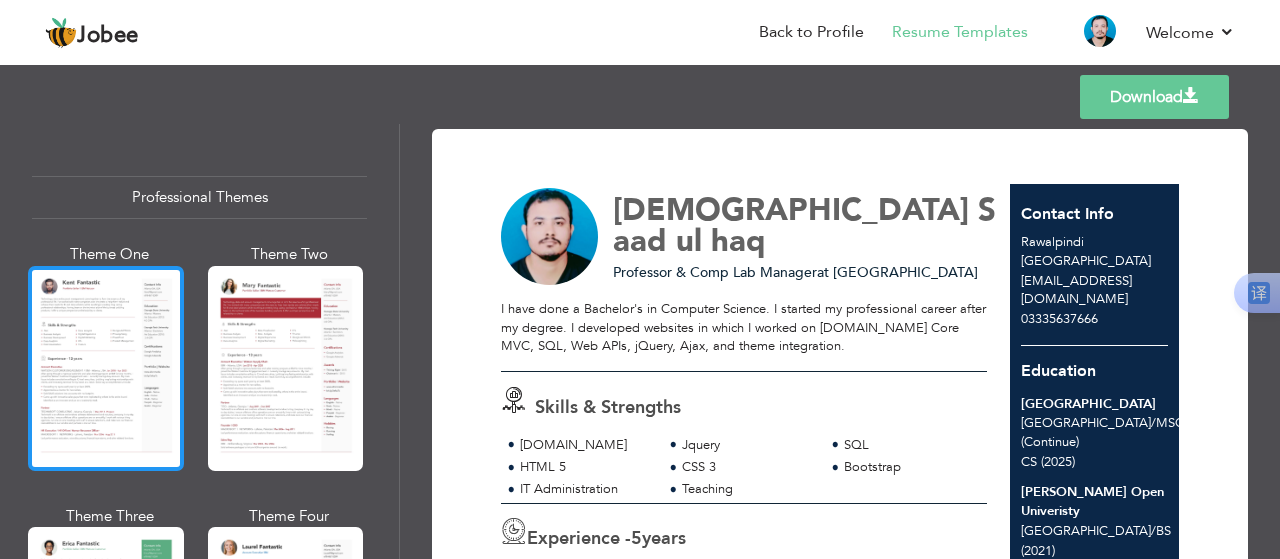 click at bounding box center [106, 368] 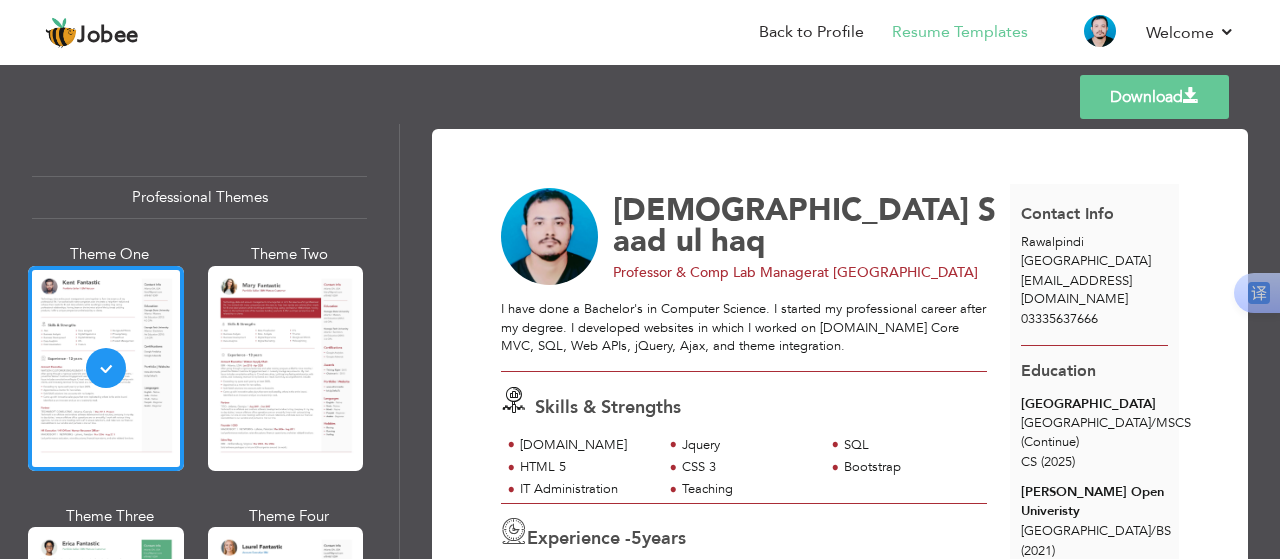 click on "Download" at bounding box center [1154, 97] 